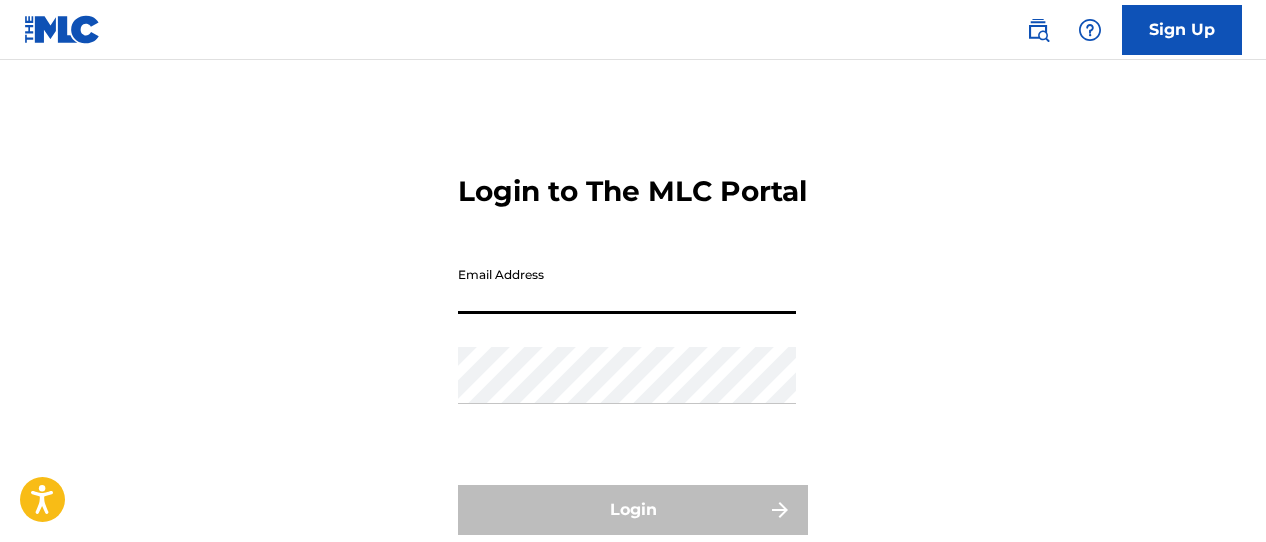 scroll, scrollTop: 0, scrollLeft: 0, axis: both 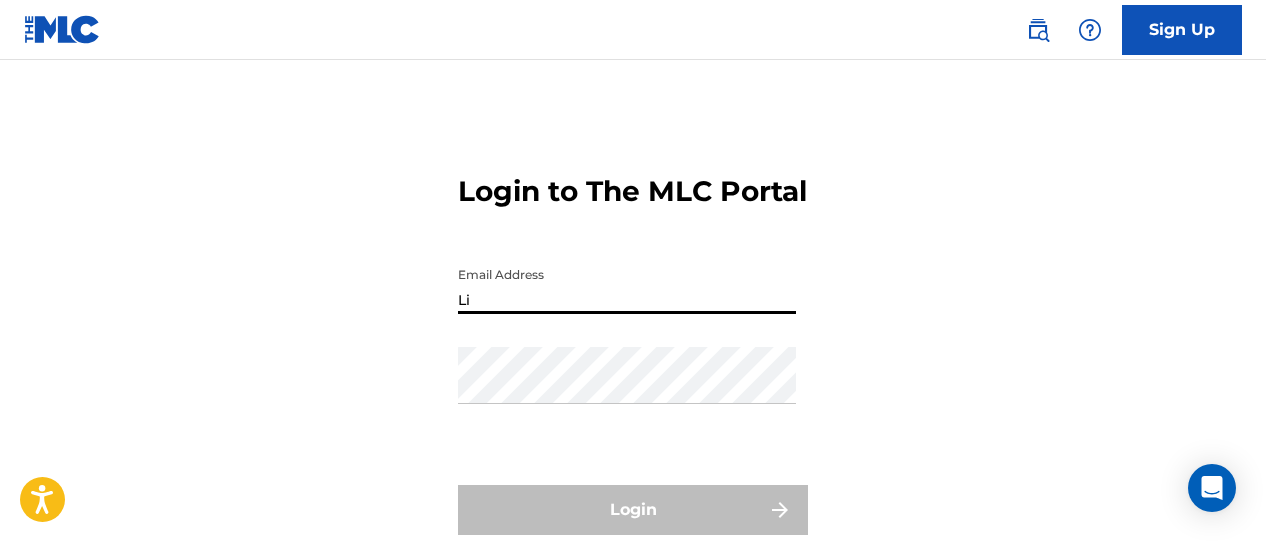 type on "L" 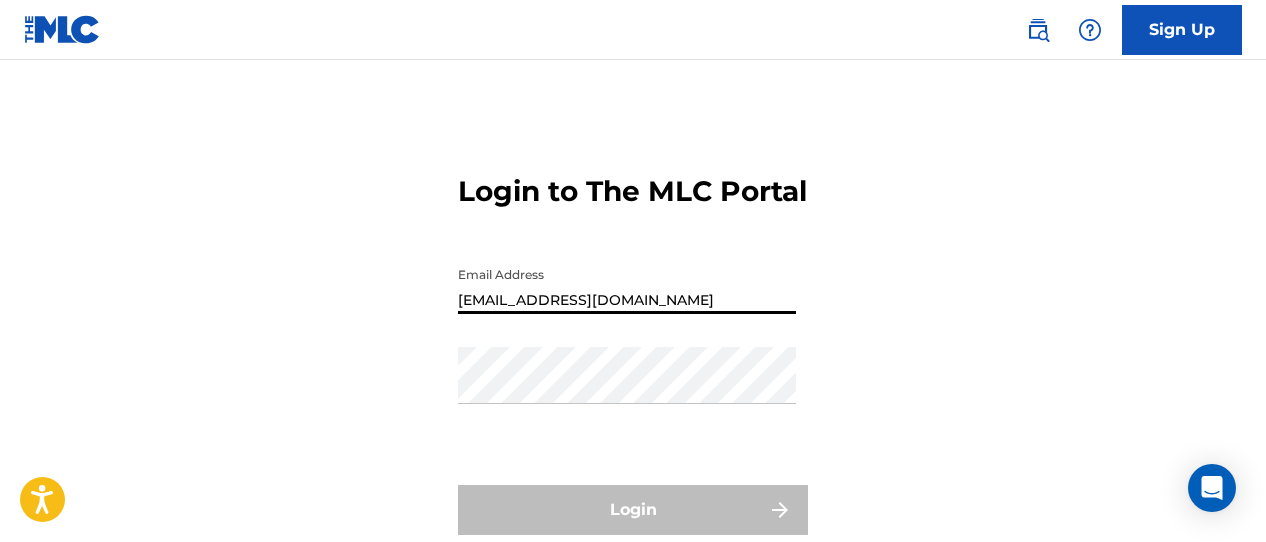 type on "[EMAIL_ADDRESS][DOMAIN_NAME]" 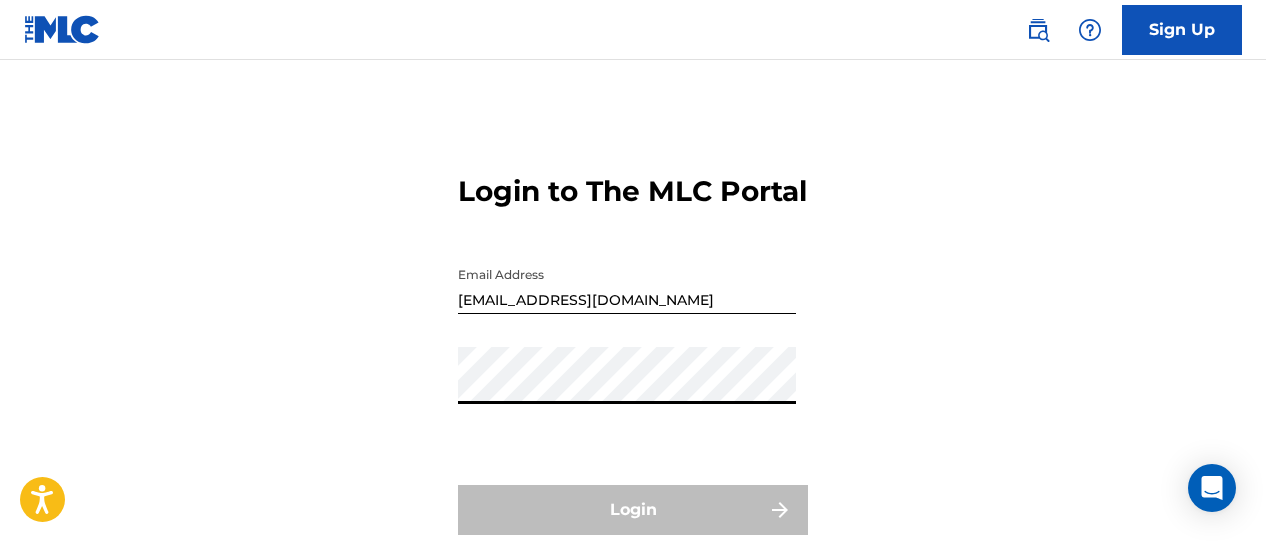 click on "Login to The MLC Portal Email Address [EMAIL_ADDRESS][DOMAIN_NAME] Password Login Forgot password?" at bounding box center [633, 359] 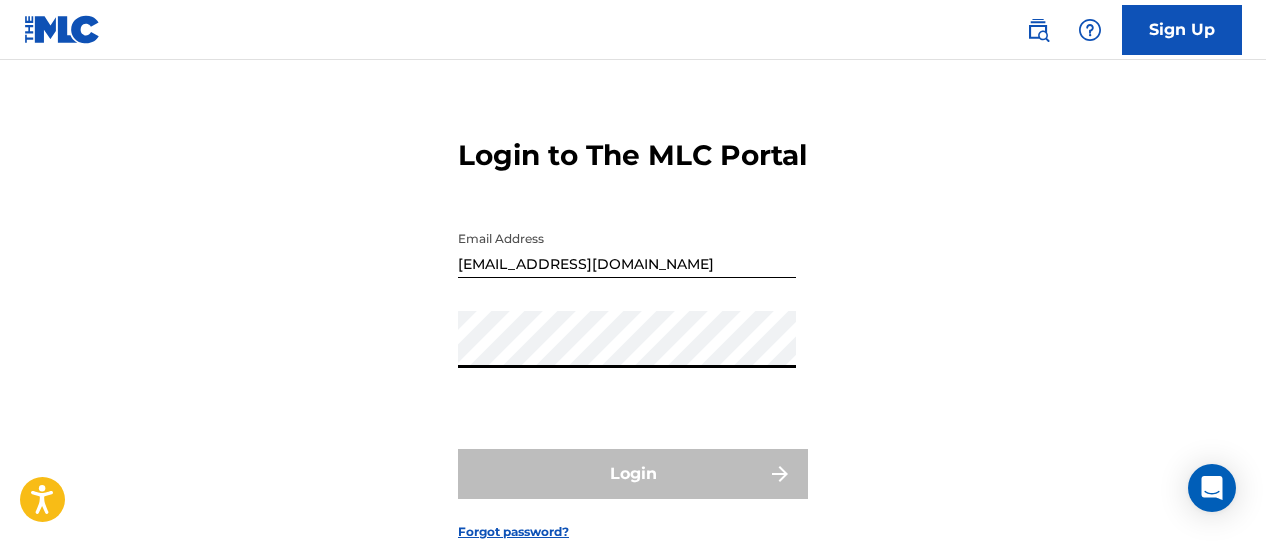 scroll, scrollTop: 38, scrollLeft: 0, axis: vertical 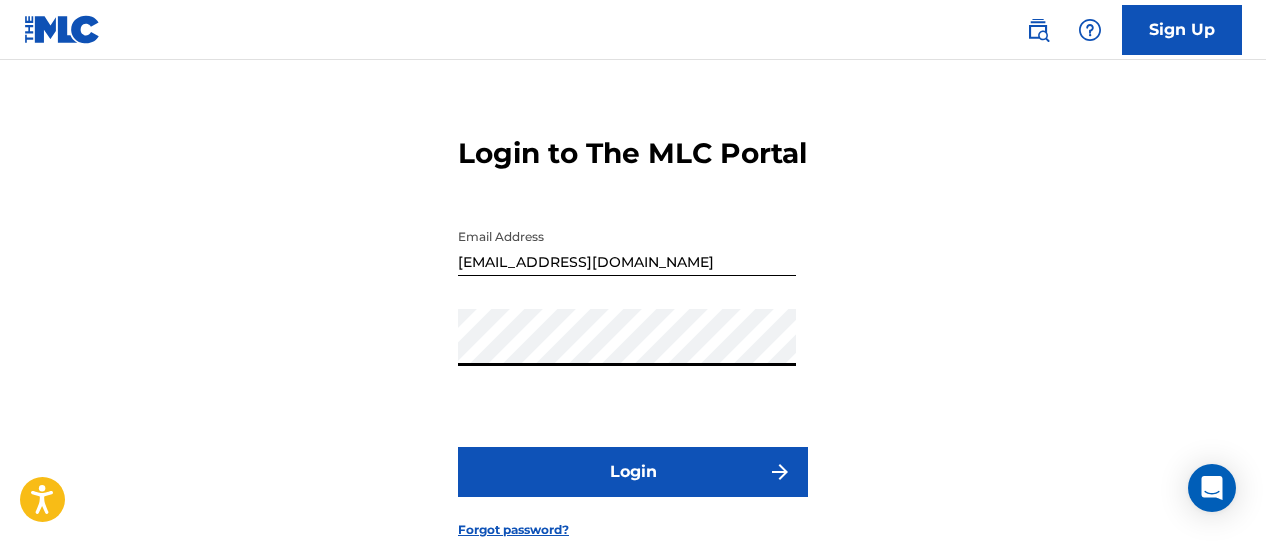 click on "Login" at bounding box center [633, 472] 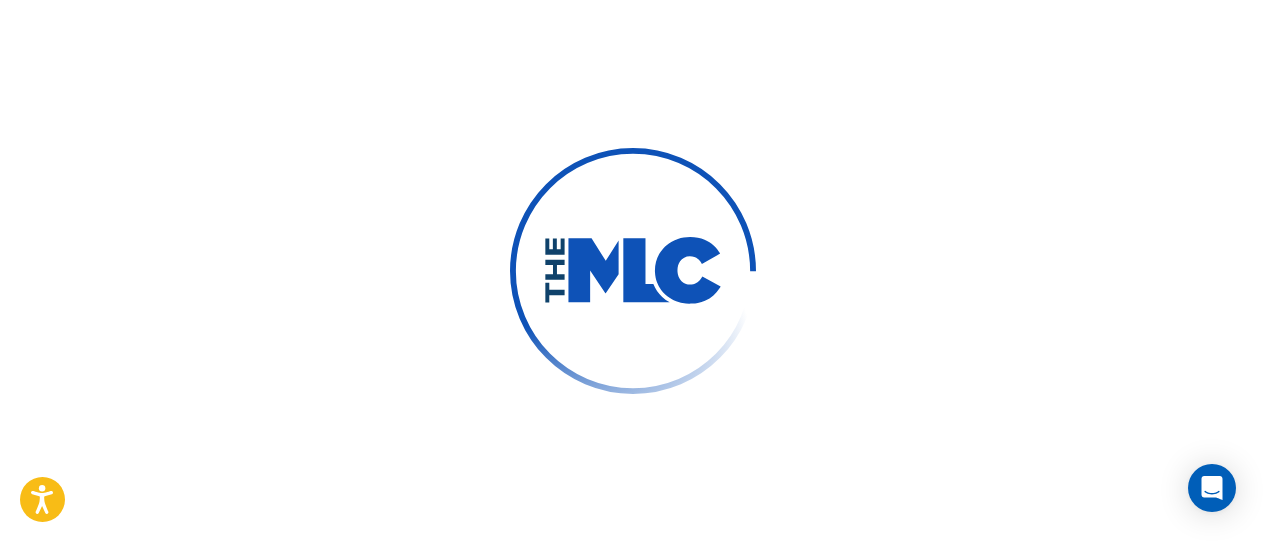 scroll, scrollTop: 0, scrollLeft: 0, axis: both 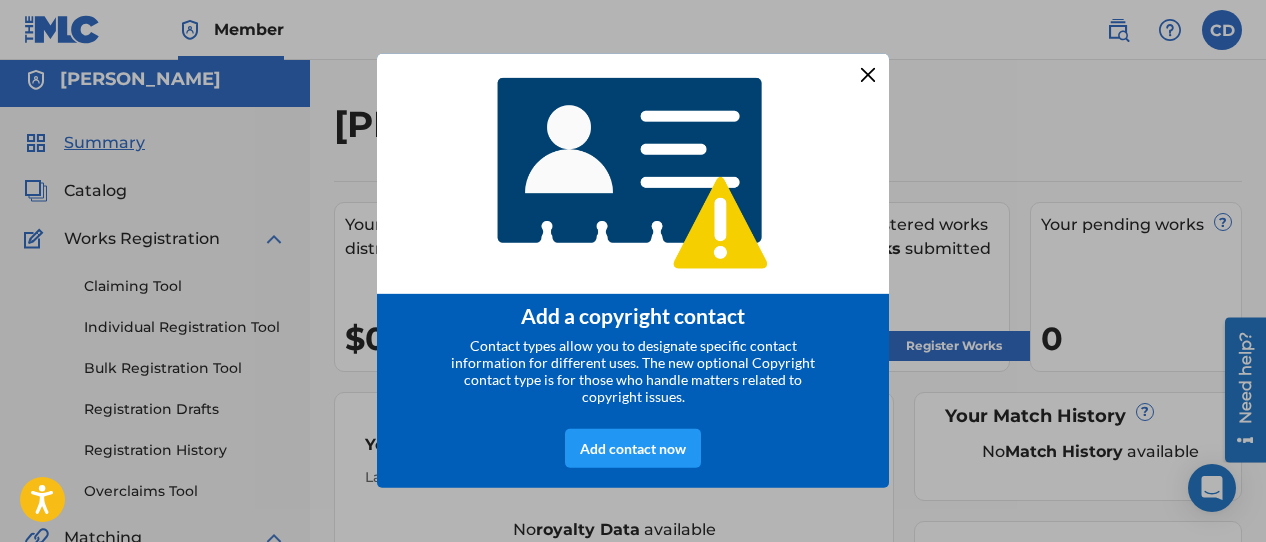 click at bounding box center [868, 75] 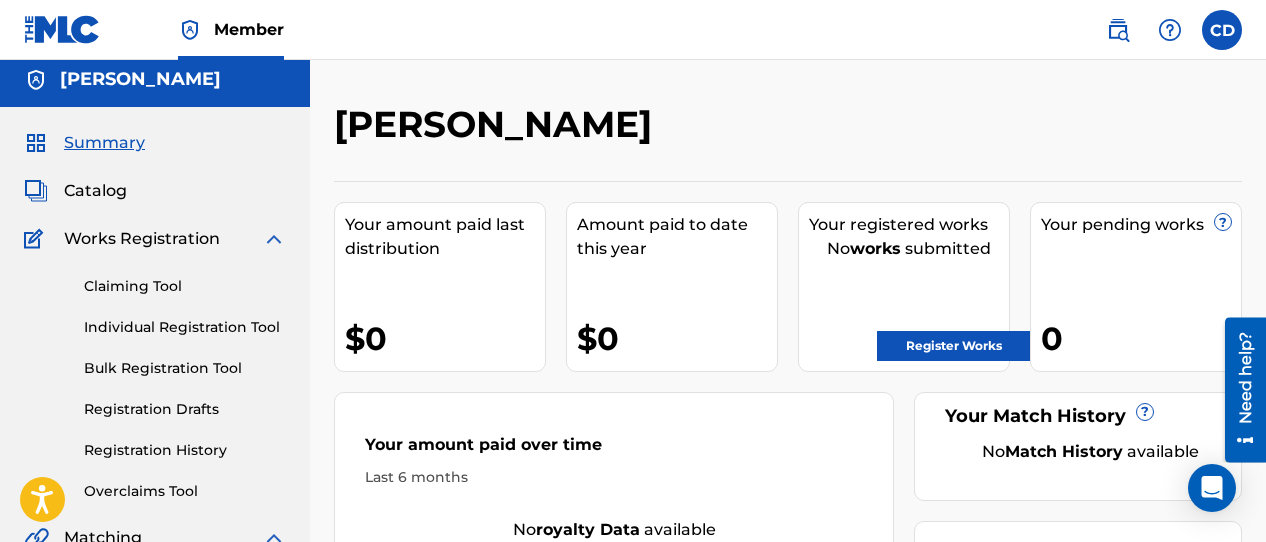 click at bounding box center (1222, 30) 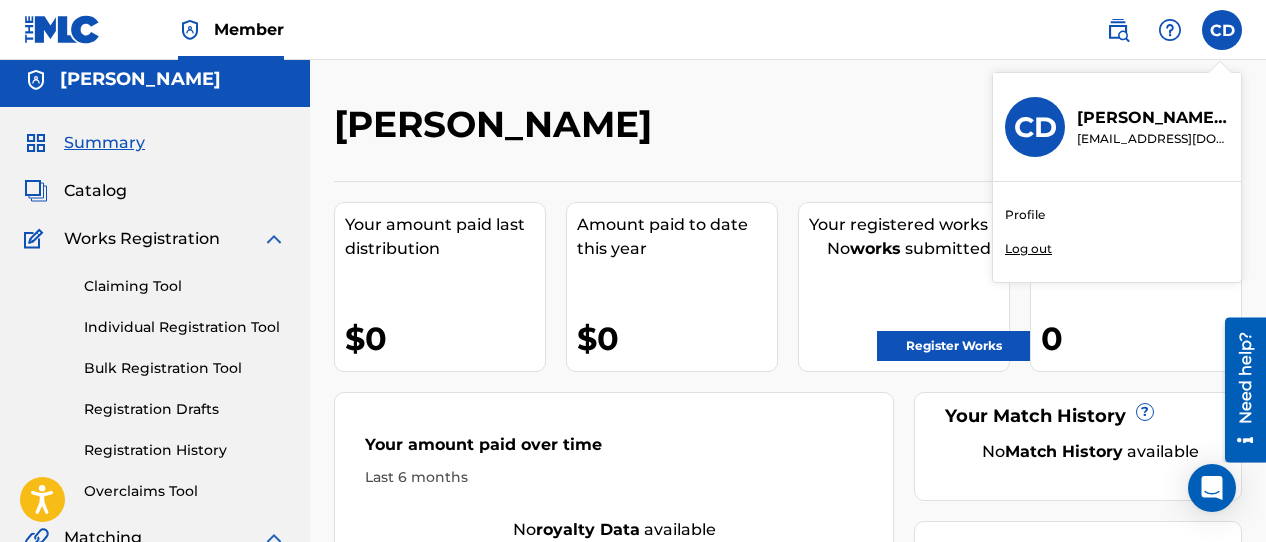 click on "Profile" at bounding box center (1025, 215) 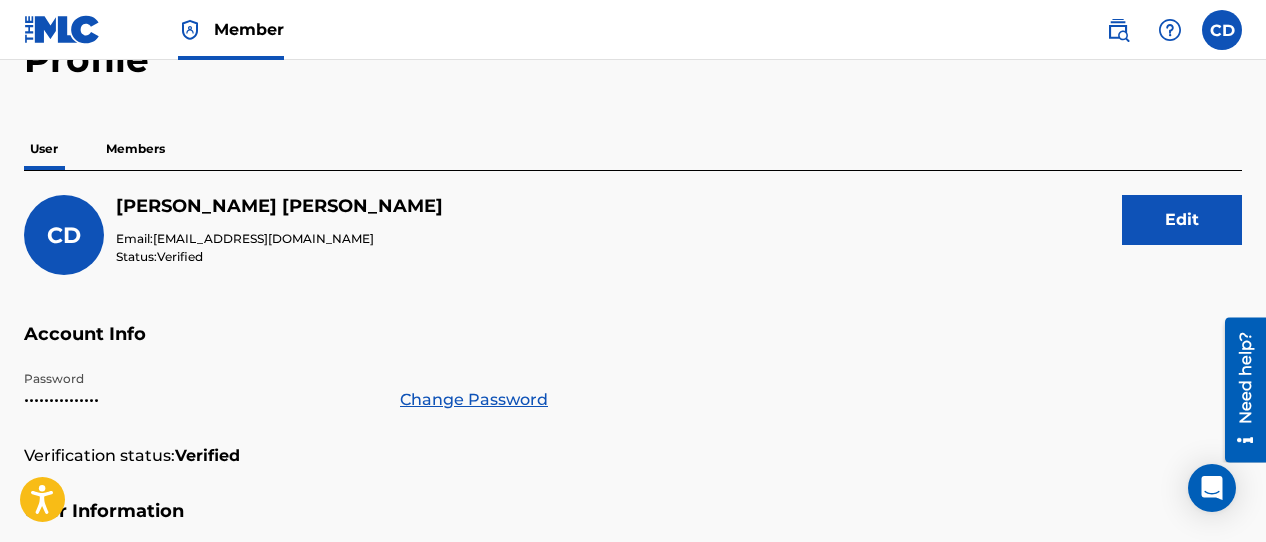 scroll, scrollTop: 118, scrollLeft: 0, axis: vertical 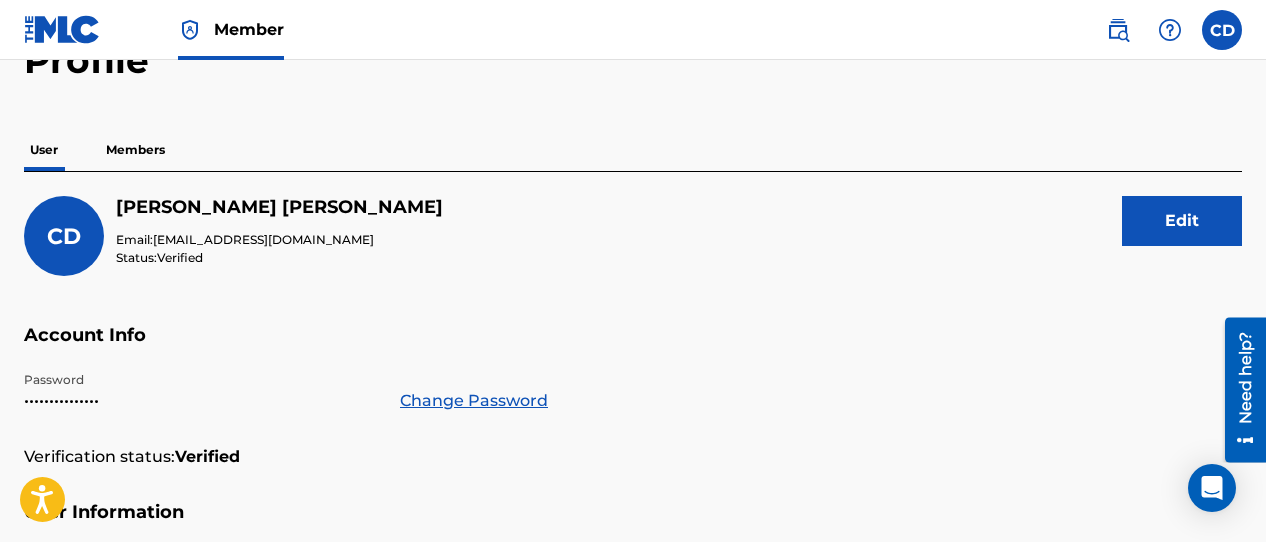 click on "Edit" at bounding box center [1182, 221] 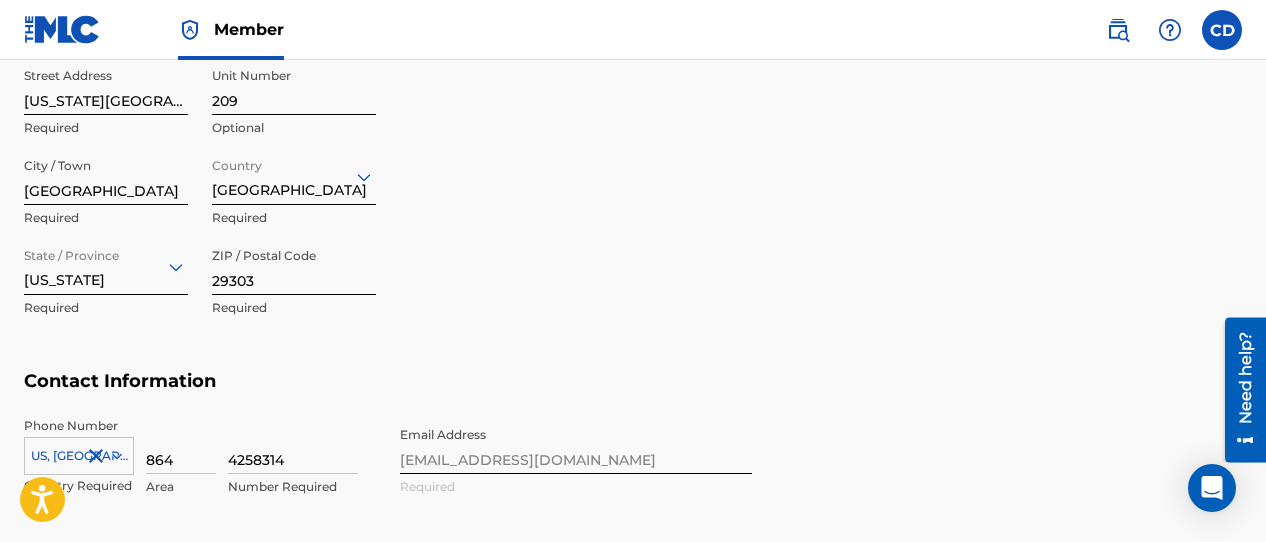 scroll, scrollTop: 1061, scrollLeft: 0, axis: vertical 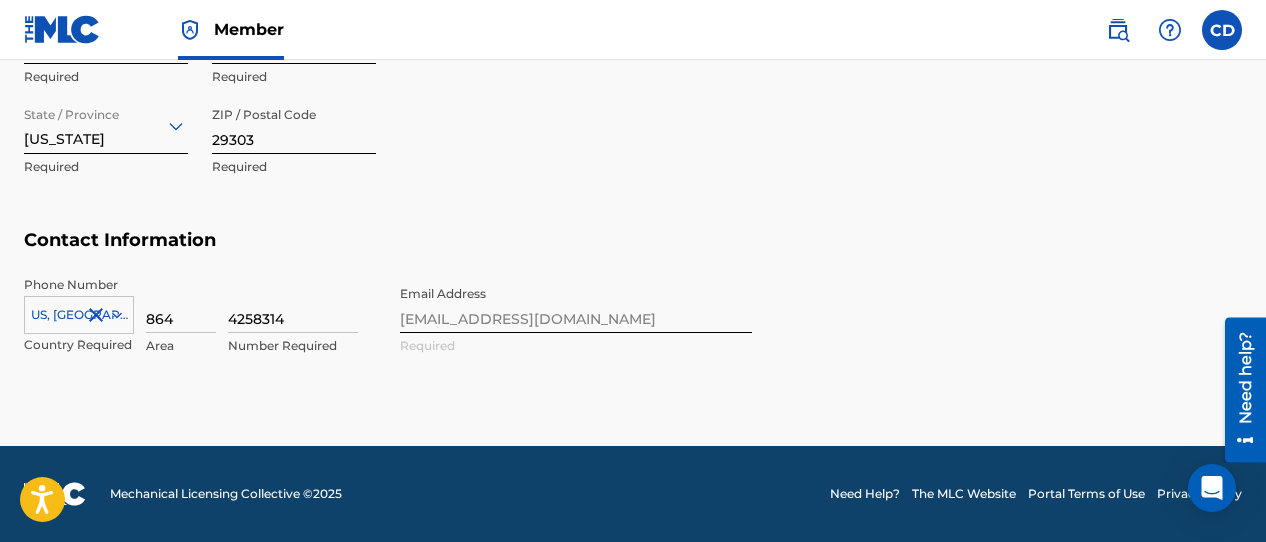 click on "Phone Number [GEOGRAPHIC_DATA], [GEOGRAPHIC_DATA] +1 Country Required 864 Area 4258314 Number Required Email Address [EMAIL_ADDRESS][DOMAIN_NAME] Required" at bounding box center (388, 337) 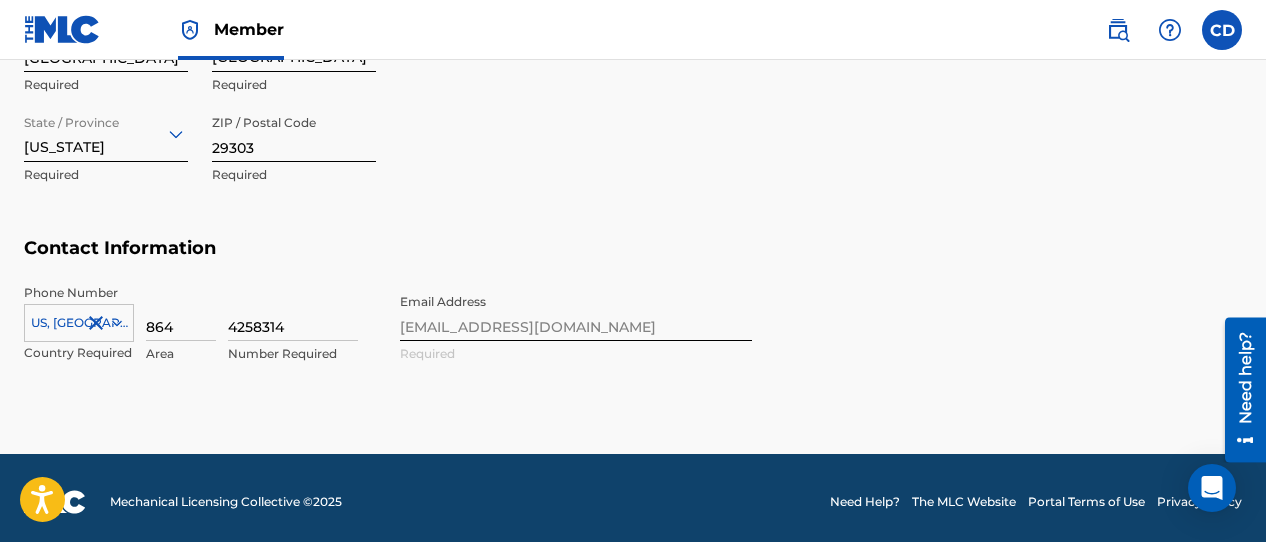 scroll, scrollTop: 1049, scrollLeft: 0, axis: vertical 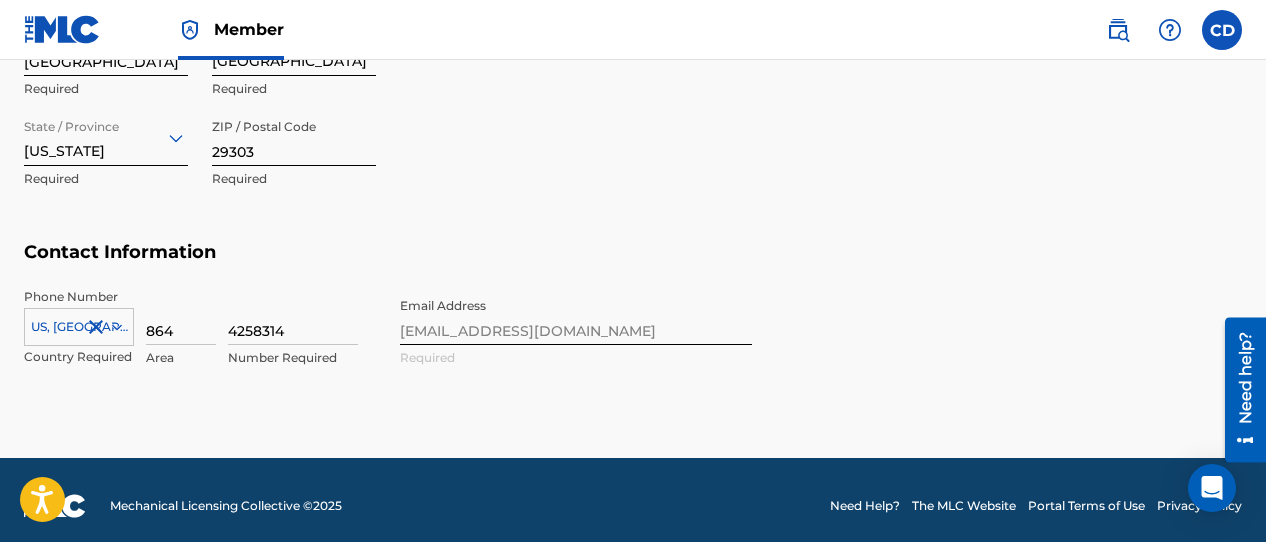 click on "Phone Number [GEOGRAPHIC_DATA], [GEOGRAPHIC_DATA] +1 Country Required 864 Area 4258314 Number Required Email Address [EMAIL_ADDRESS][DOMAIN_NAME] Required" at bounding box center (388, 349) 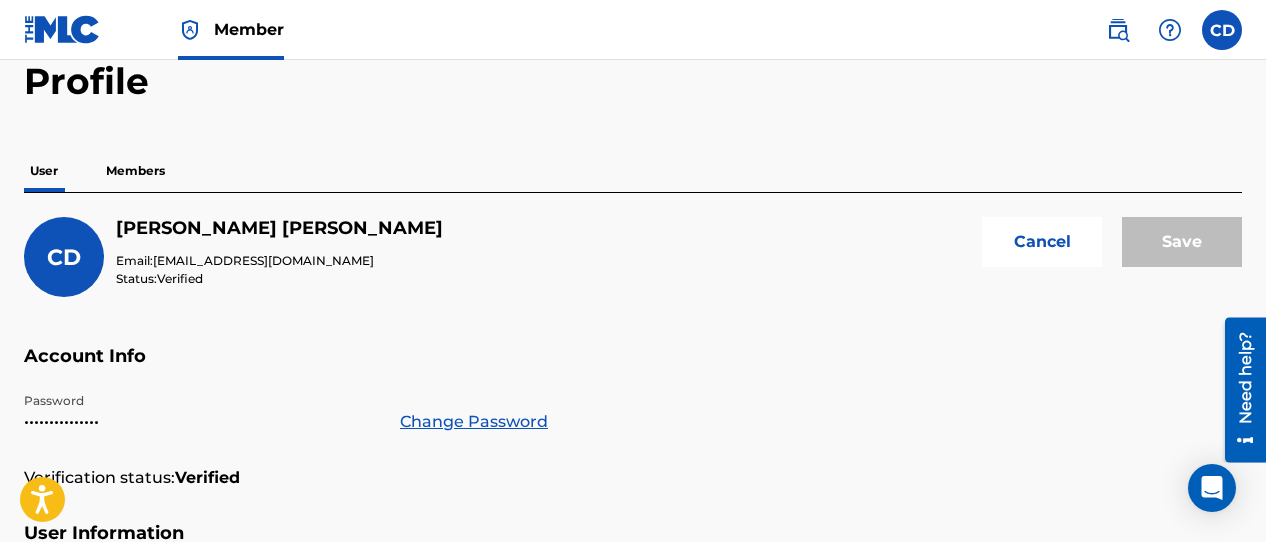 scroll, scrollTop: 92, scrollLeft: 0, axis: vertical 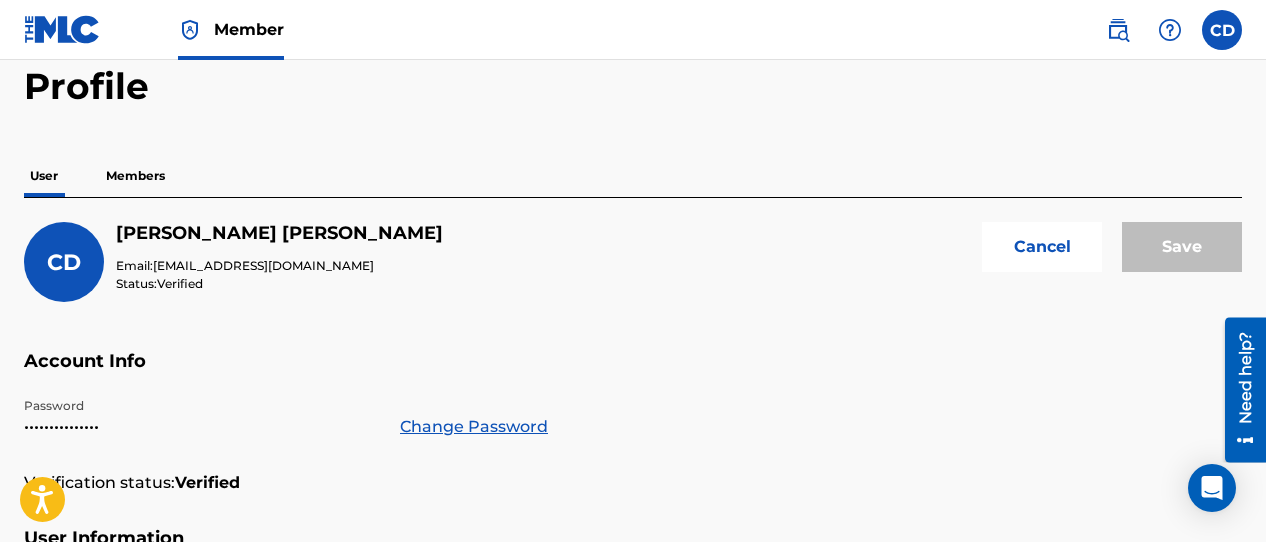 click on "Members" at bounding box center [135, 176] 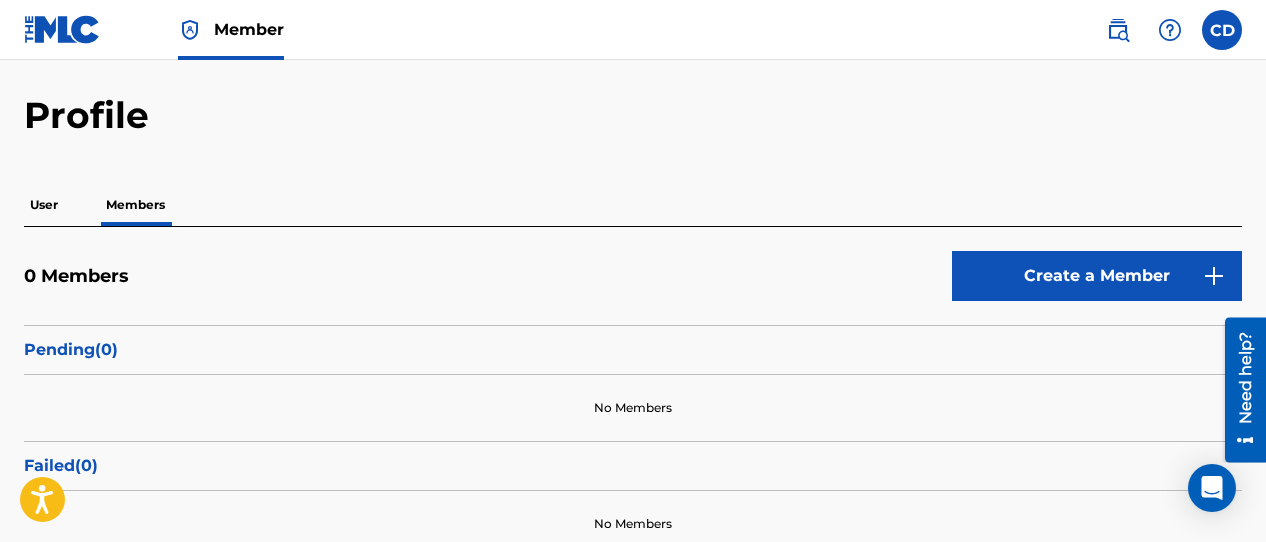 scroll, scrollTop: 61, scrollLeft: 0, axis: vertical 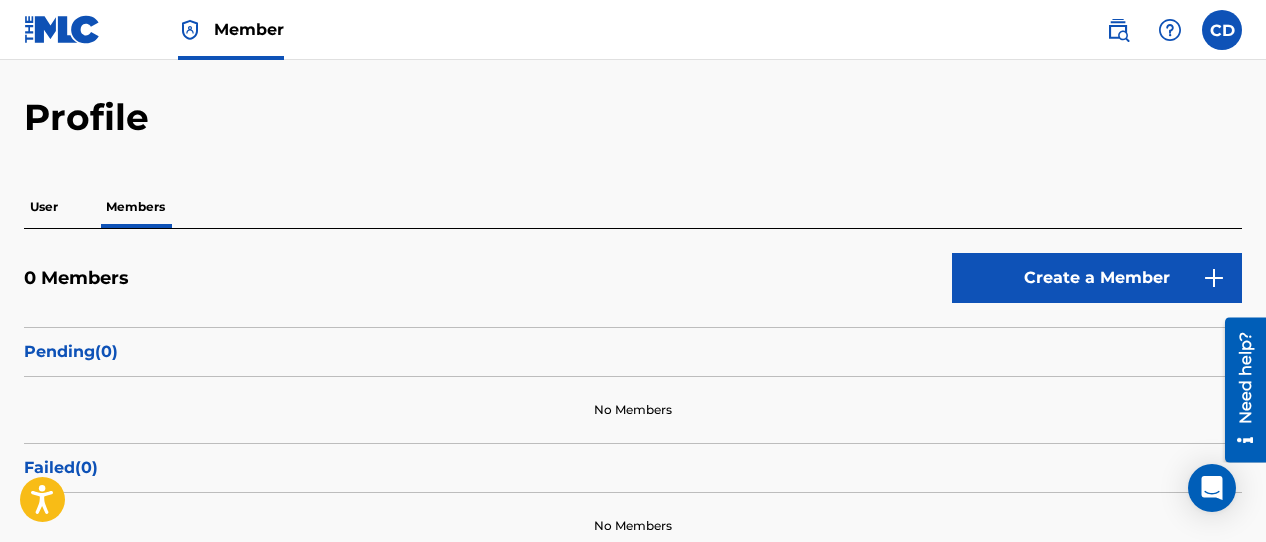 click on "User" at bounding box center (44, 207) 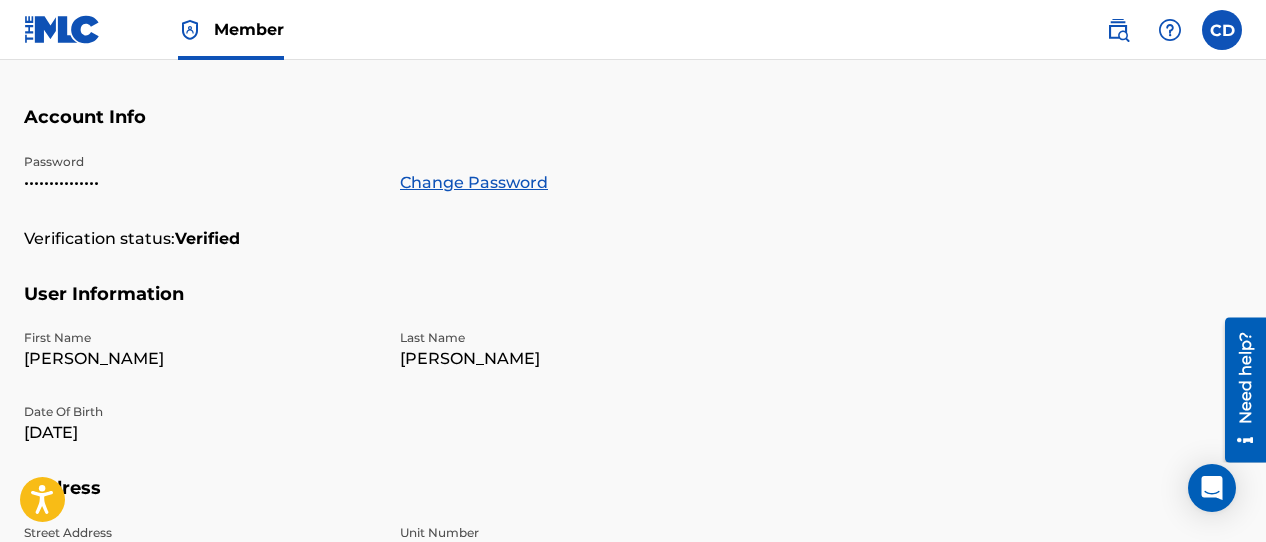 scroll, scrollTop: 95, scrollLeft: 0, axis: vertical 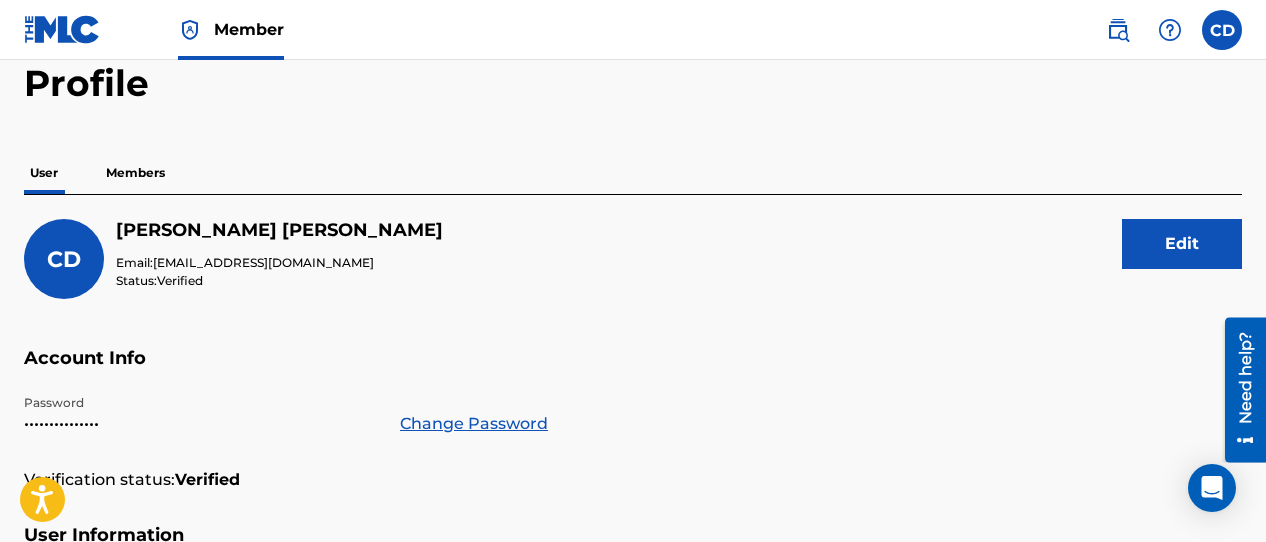 click on "Change Password" at bounding box center (474, 424) 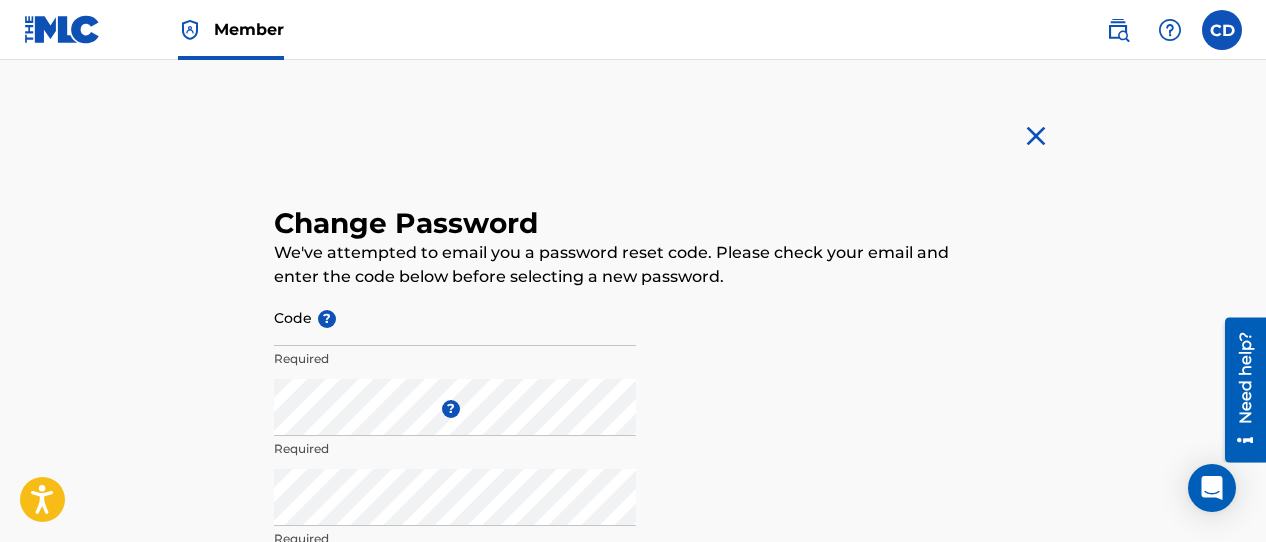 type on "[EMAIL_ADDRESS][DOMAIN_NAME]" 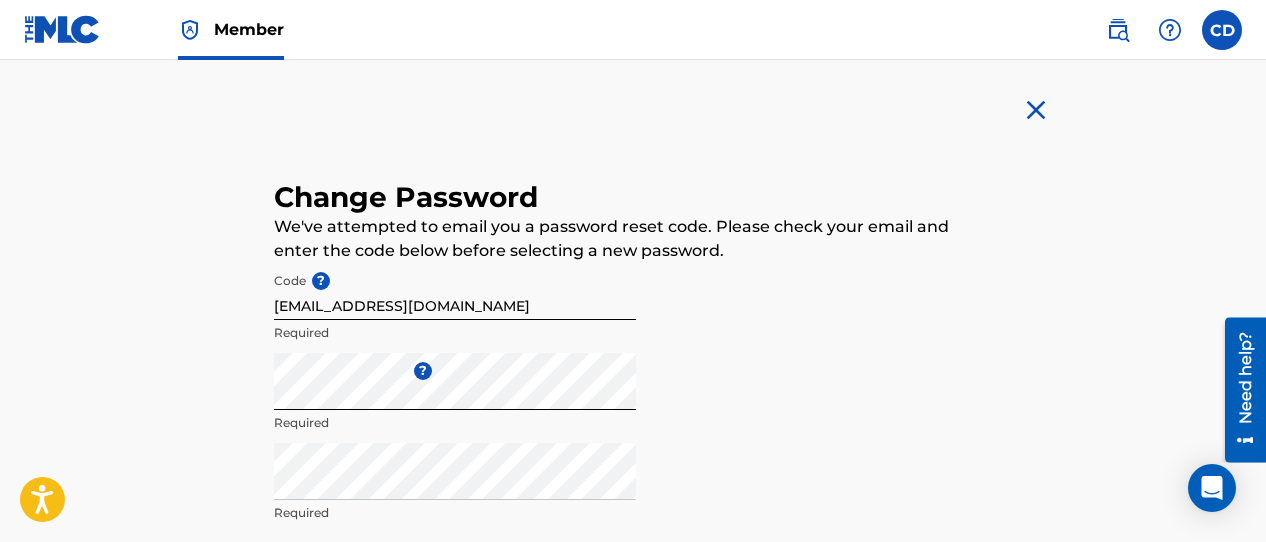 scroll, scrollTop: 25, scrollLeft: 0, axis: vertical 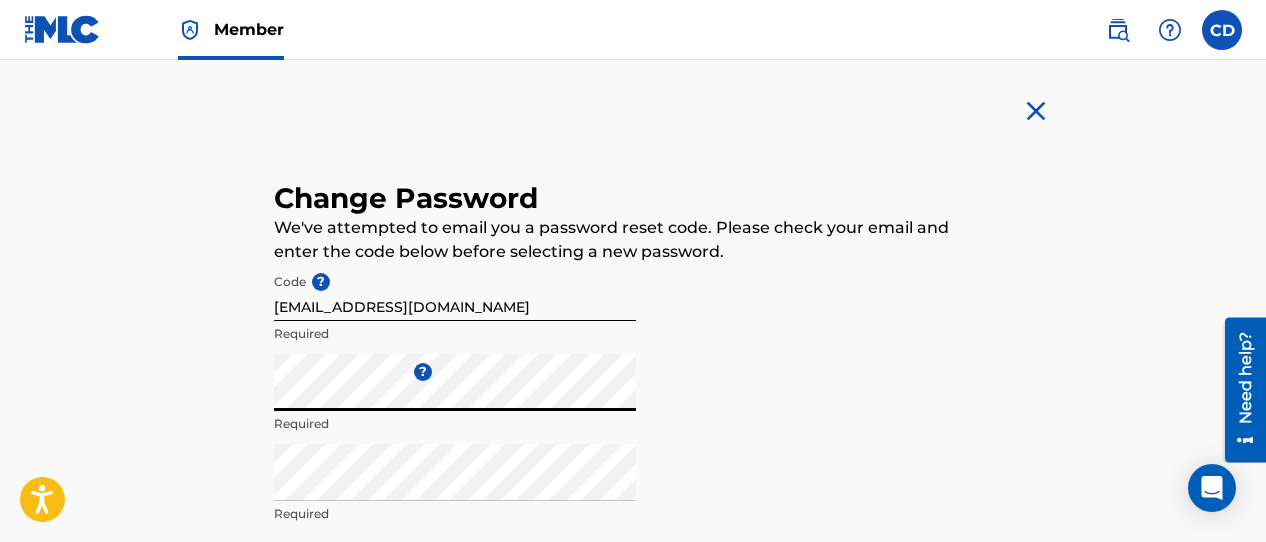 click on "Change Password We've attempted to email you a password reset code. Please check your email and enter the code below before selecting a new password. Code ? [PERSON_NAME][EMAIL_ADDRESS][DOMAIN_NAME] Required Enter a new password ? Required Repeat the password Required Confirm Password Reset" at bounding box center (633, 377) 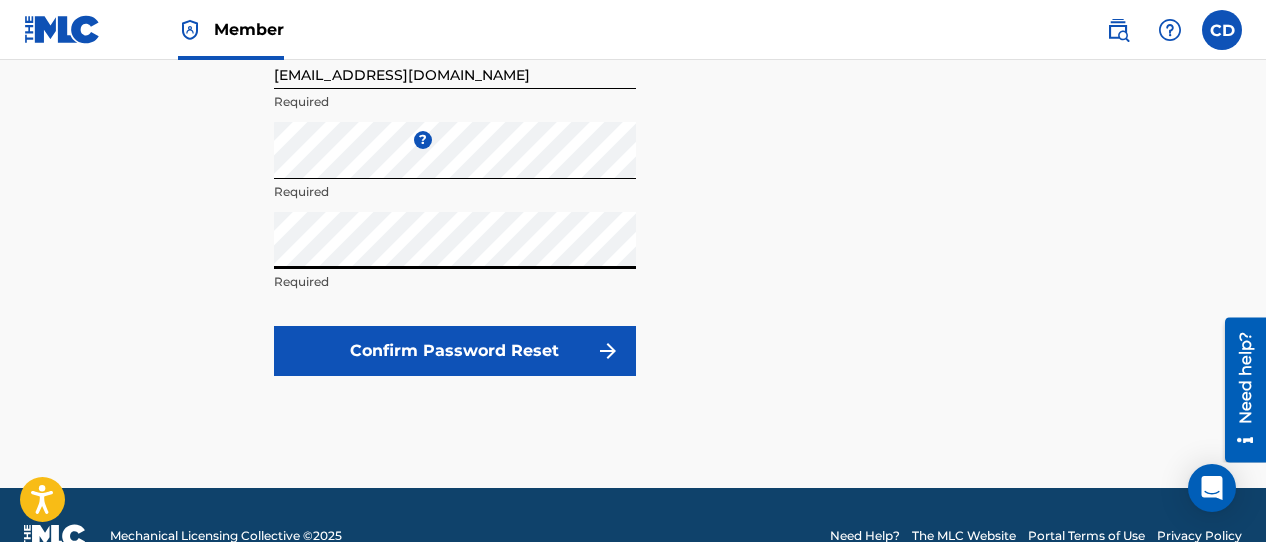 scroll, scrollTop: 299, scrollLeft: 0, axis: vertical 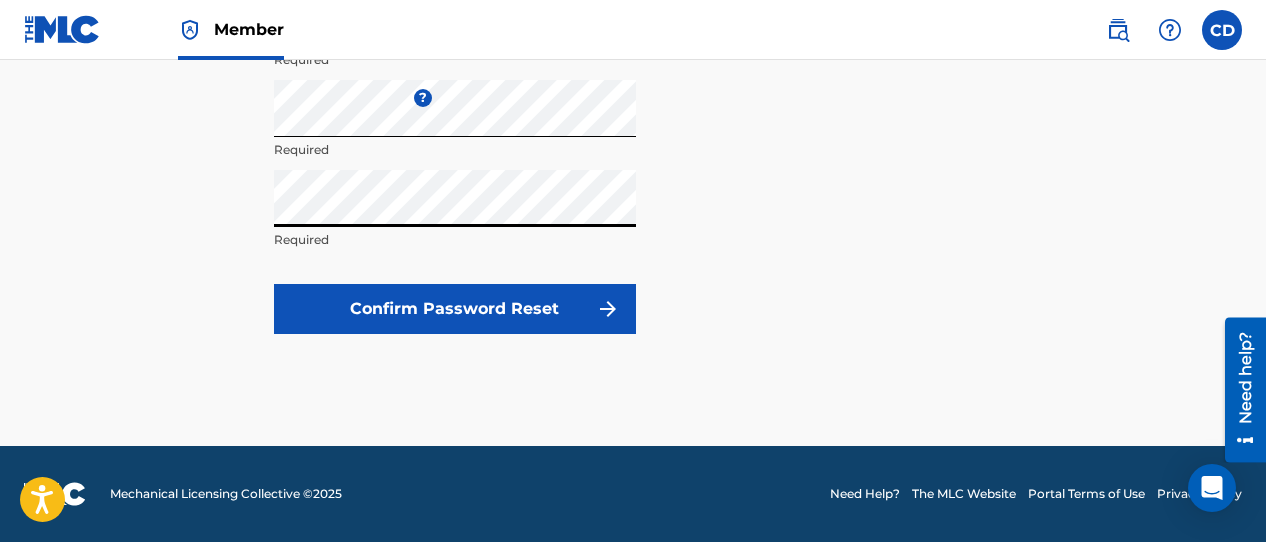 click on "Confirm Password Reset" at bounding box center [455, 309] 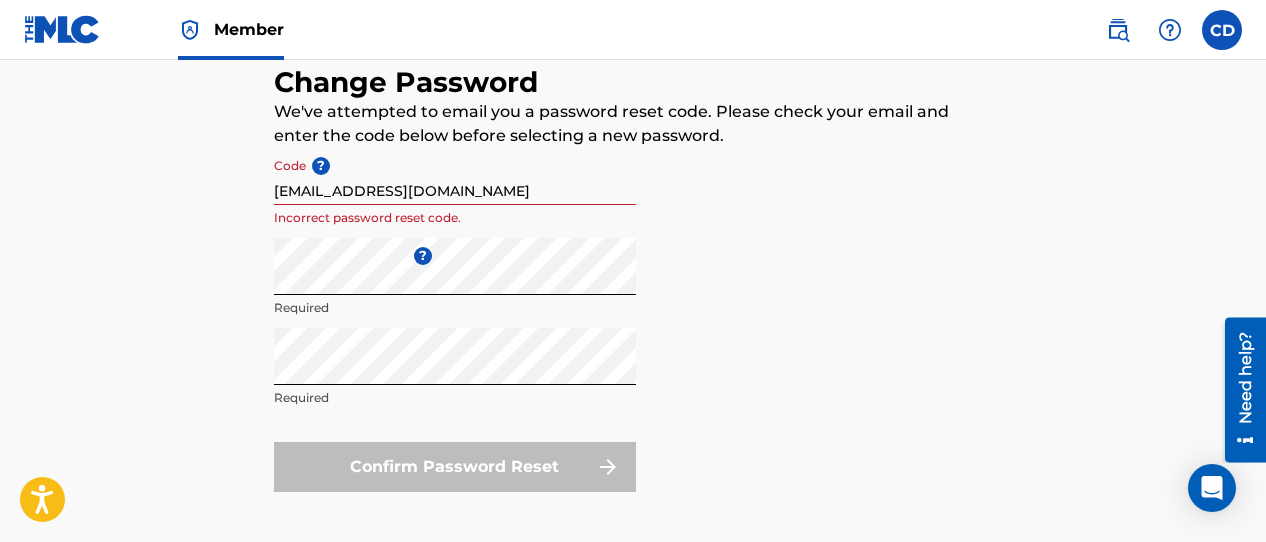 scroll, scrollTop: 139, scrollLeft: 0, axis: vertical 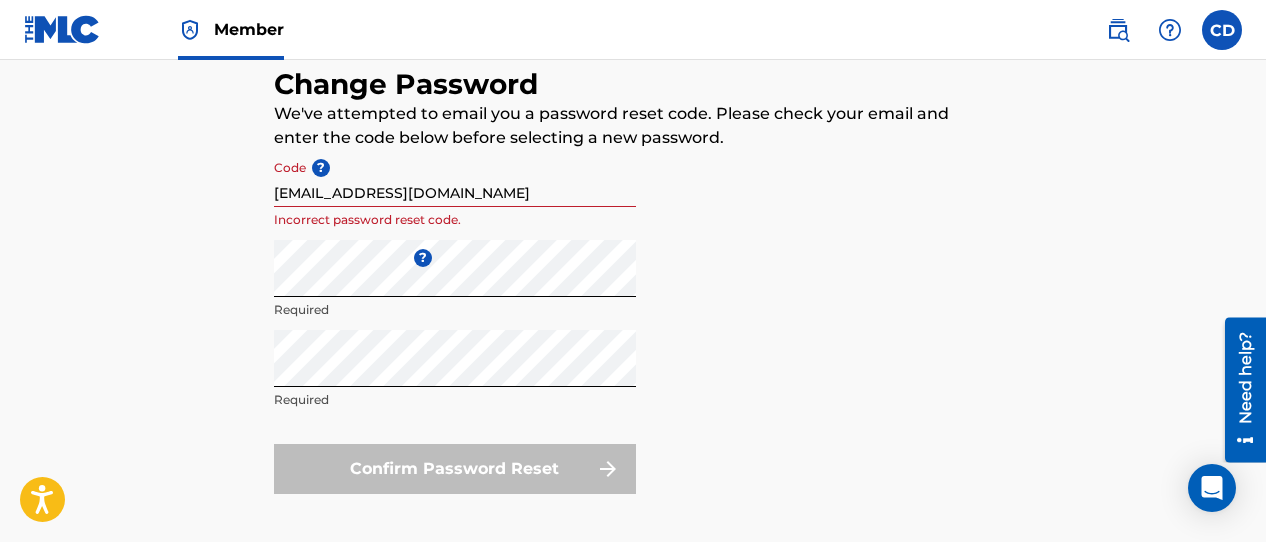 click on "[EMAIL_ADDRESS][DOMAIN_NAME]" at bounding box center (455, 178) 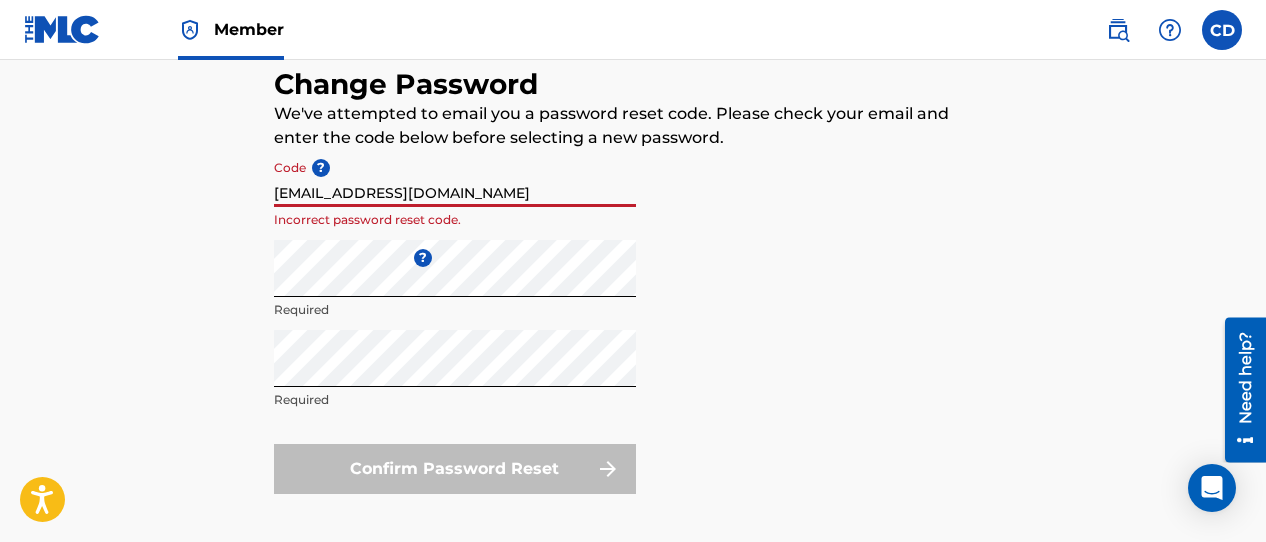 click on "[EMAIL_ADDRESS][DOMAIN_NAME]" at bounding box center [455, 178] 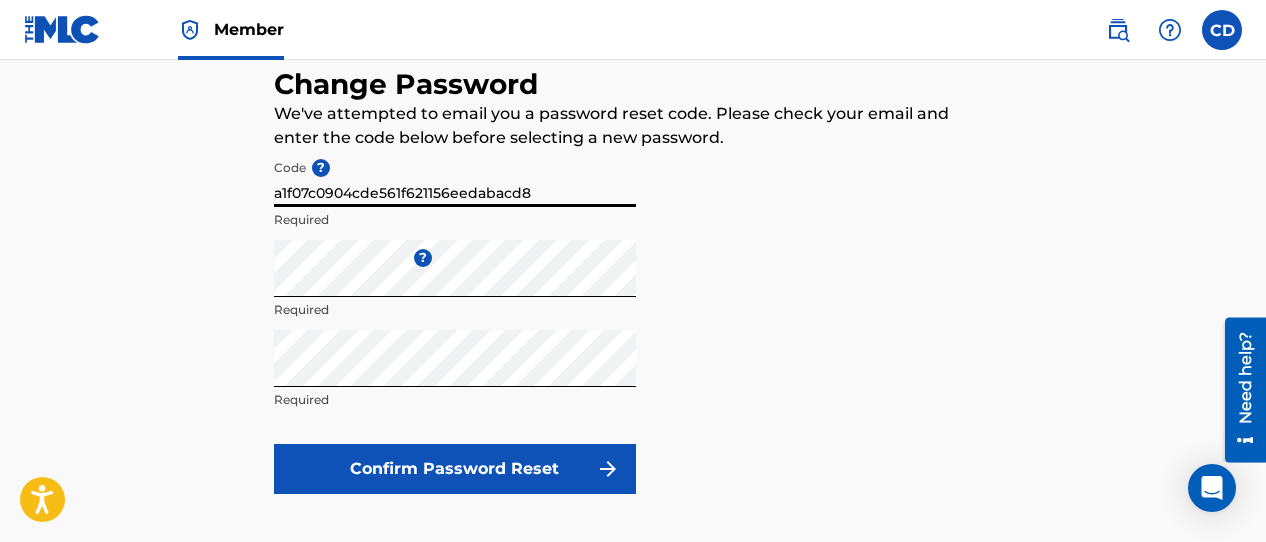 type on "a1f07c0904cde561f621156eedabacd8" 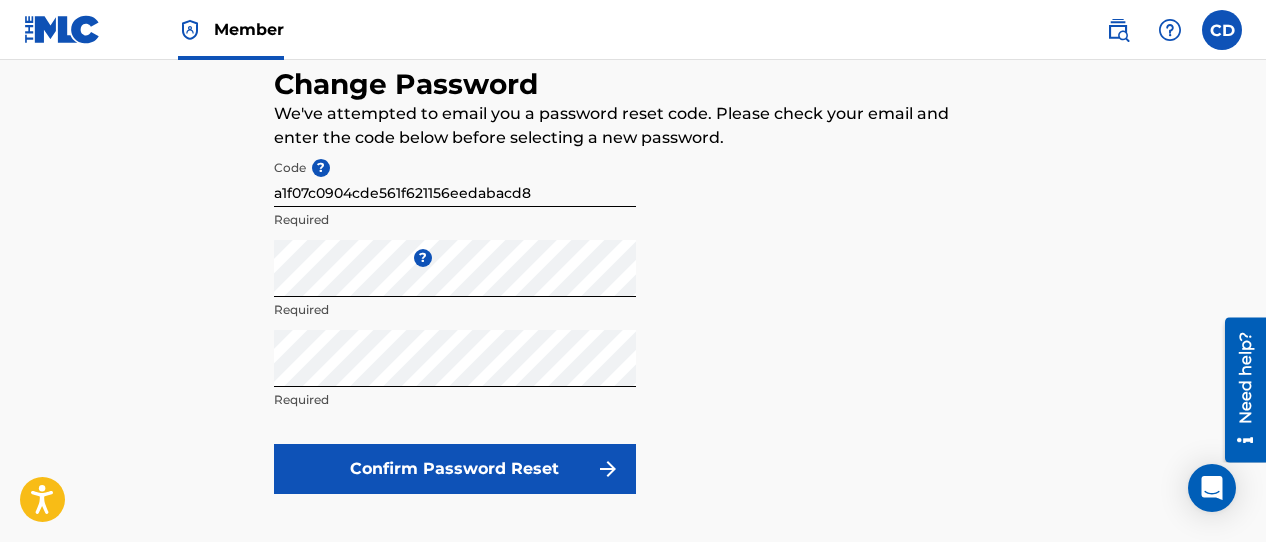 click on "Confirm Password Reset" at bounding box center (455, 469) 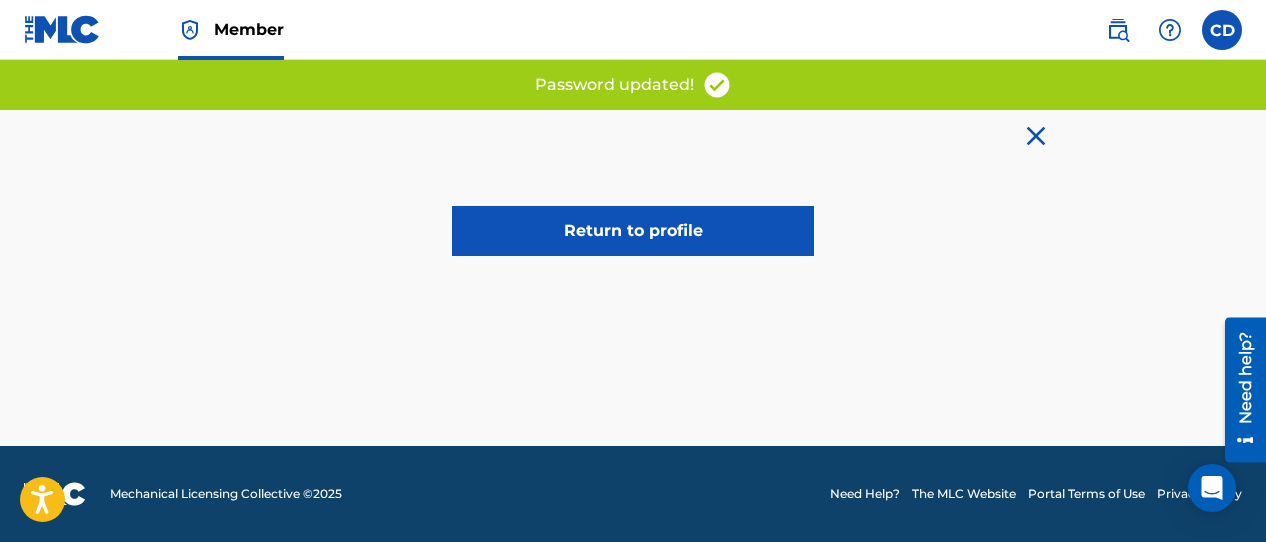 scroll, scrollTop: 0, scrollLeft: 0, axis: both 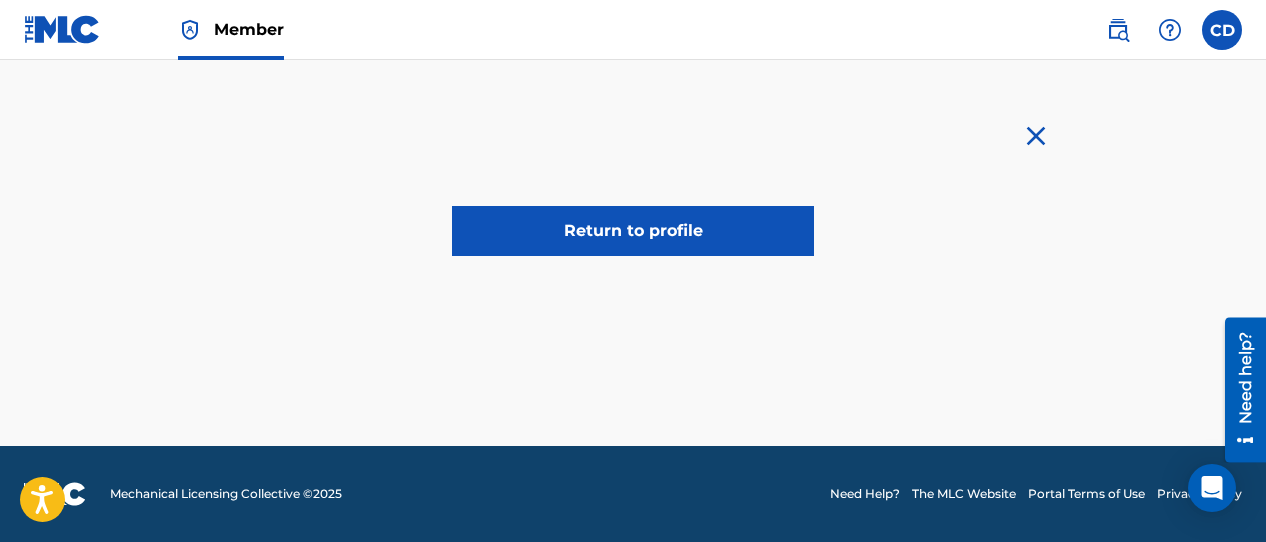 click on "Return to profile" at bounding box center [633, 231] 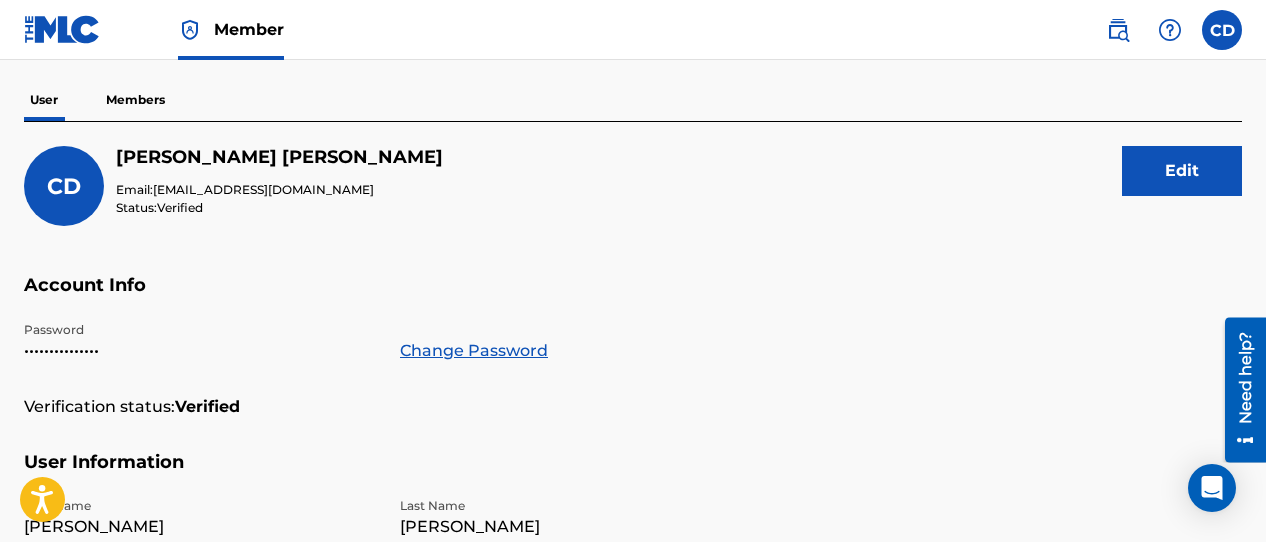 scroll, scrollTop: 161, scrollLeft: 0, axis: vertical 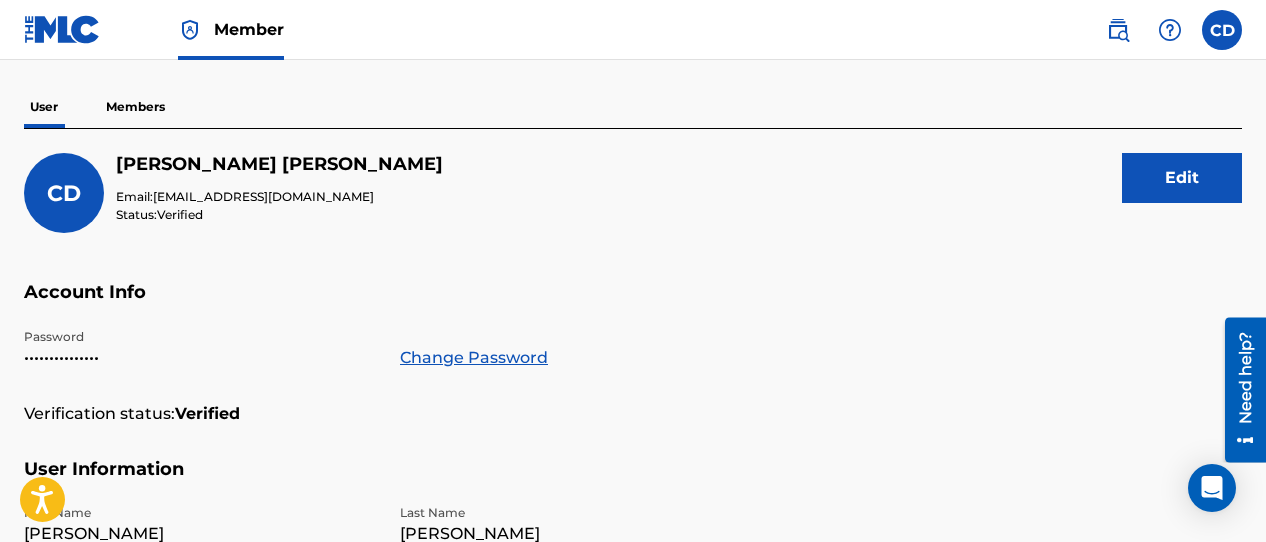 click on "Edit" at bounding box center (1182, 193) 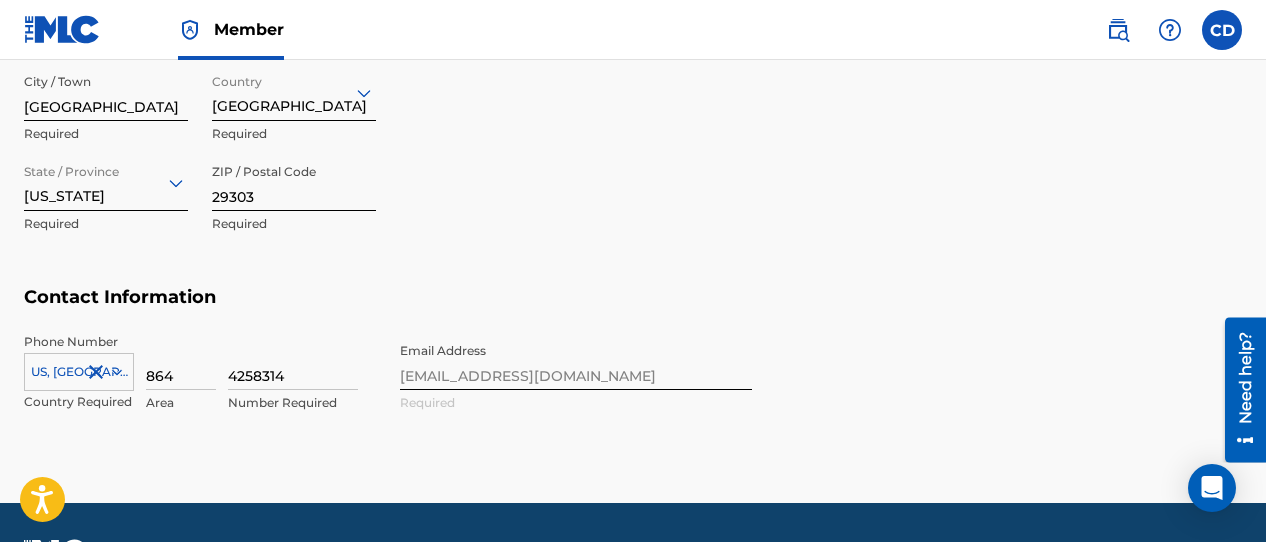 scroll, scrollTop: 1021, scrollLeft: 0, axis: vertical 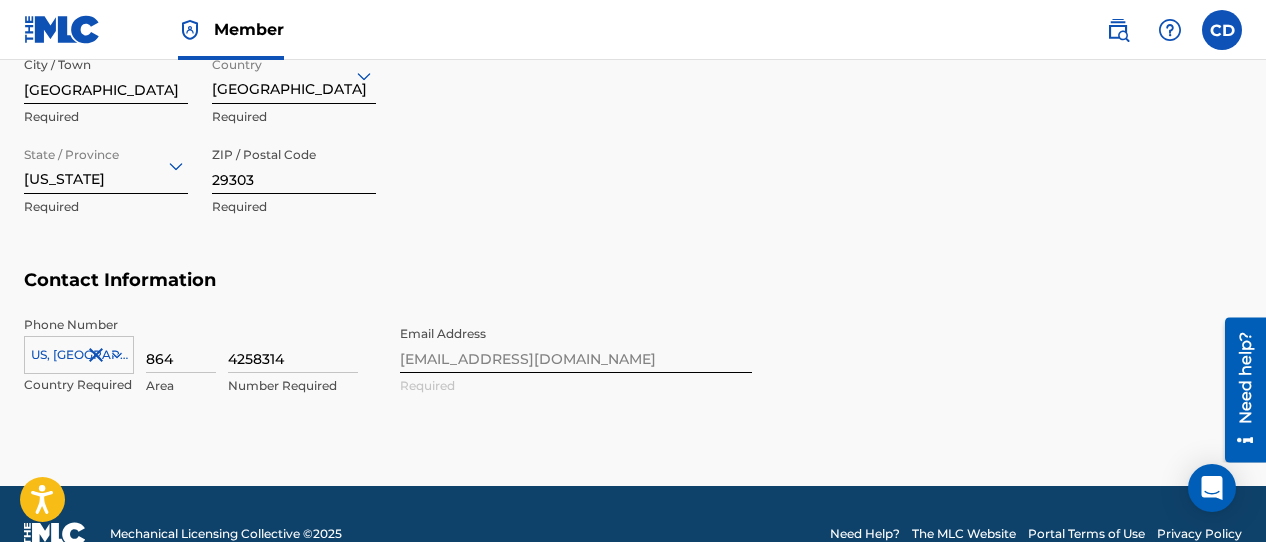 click on "Phone Number [GEOGRAPHIC_DATA], [GEOGRAPHIC_DATA] +1 Country Required 864 Area 4258314 Number Required Email Address [EMAIL_ADDRESS][DOMAIN_NAME] Required" at bounding box center [388, 377] 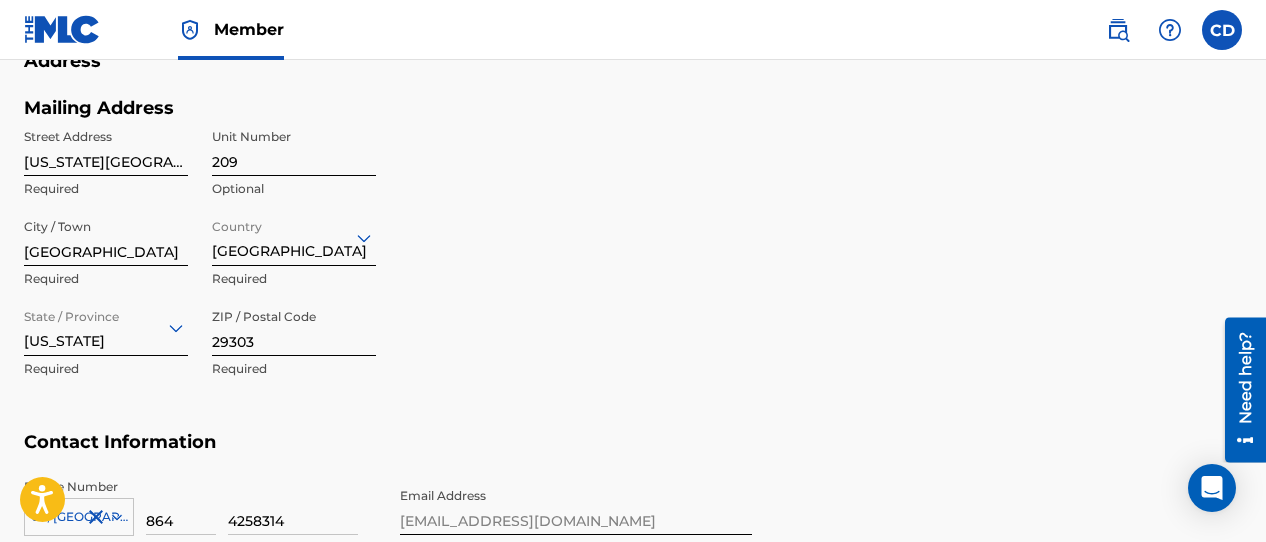 scroll, scrollTop: 834, scrollLeft: 0, axis: vertical 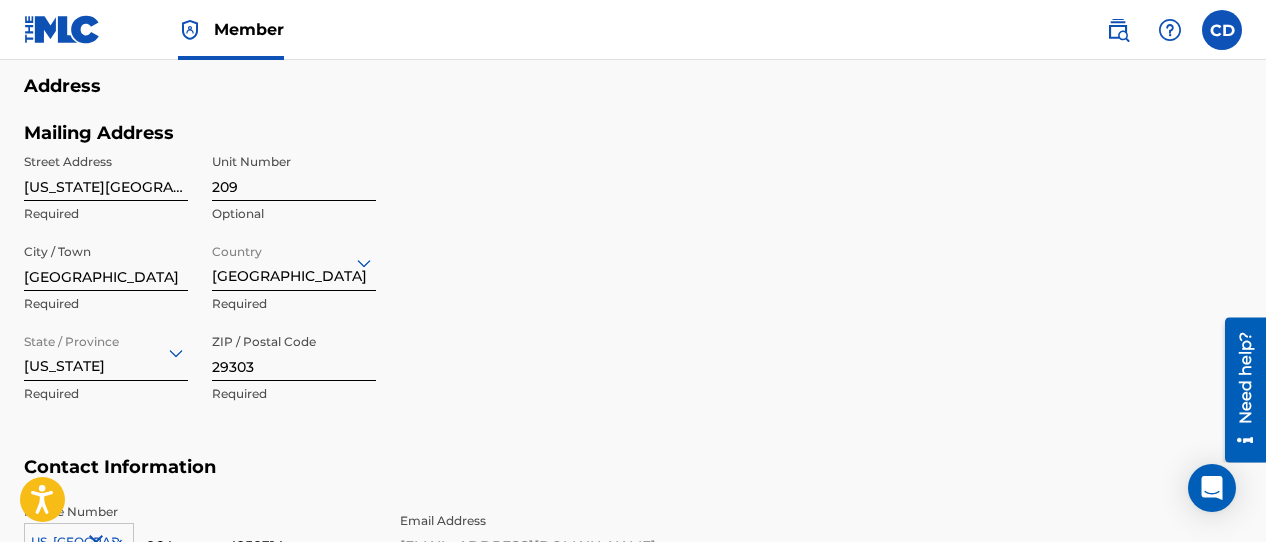 click on "Need help?" at bounding box center [1245, 377] 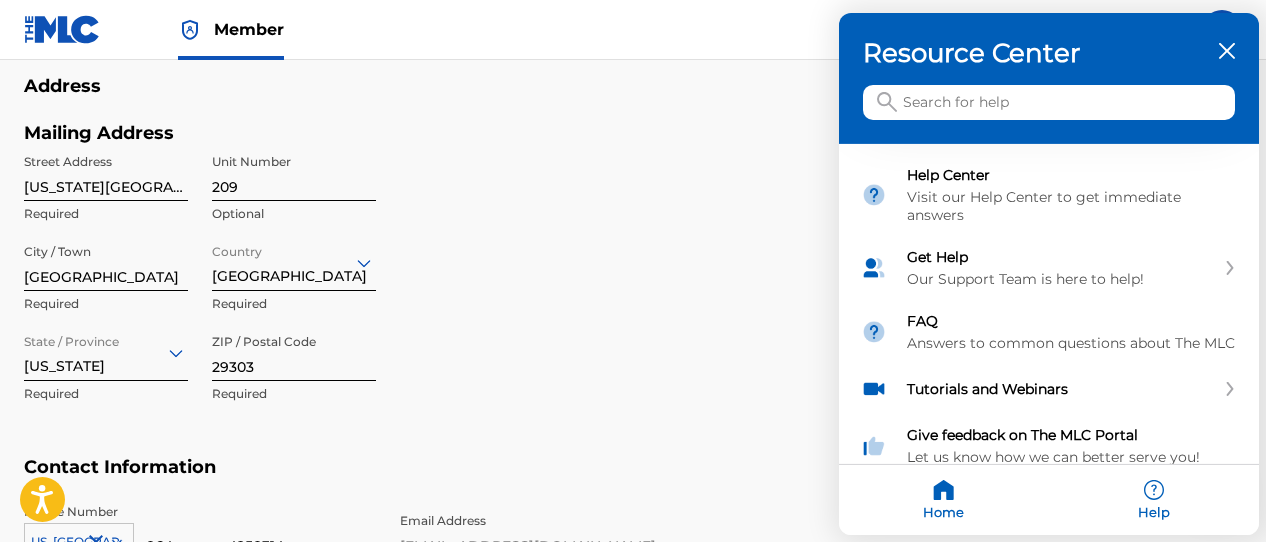click at bounding box center [1049, 102] 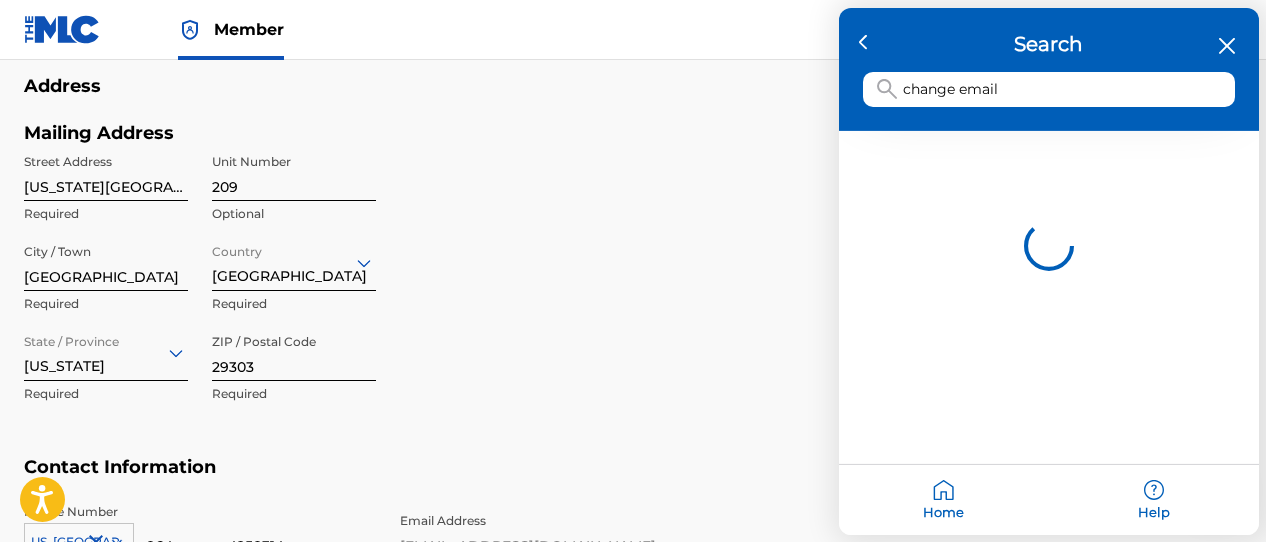 type on "change email" 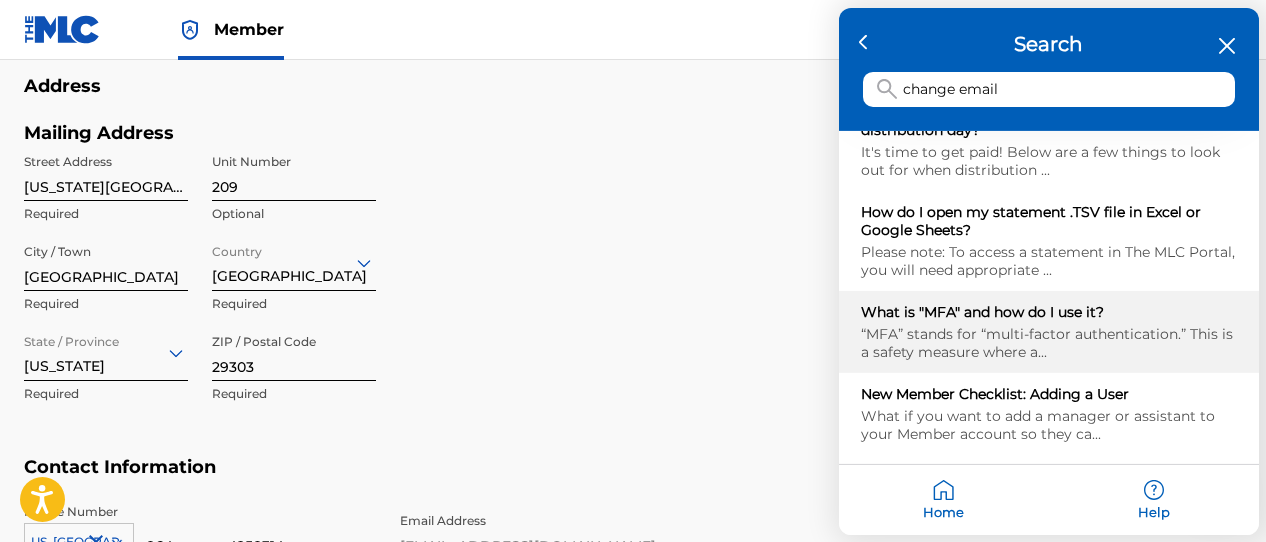 scroll, scrollTop: 580, scrollLeft: 0, axis: vertical 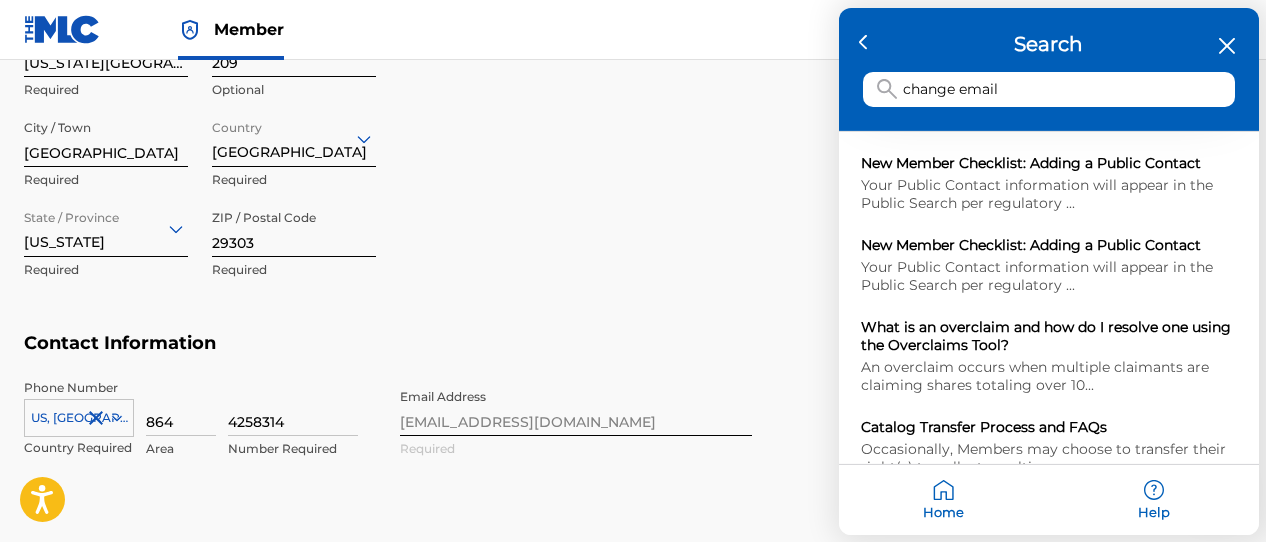 click 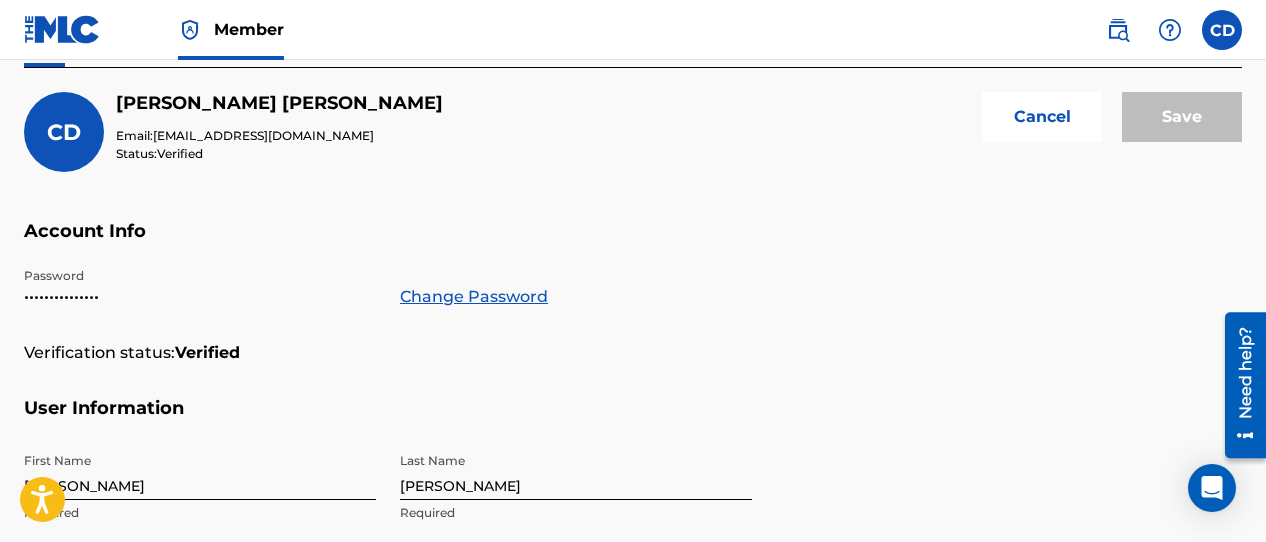 scroll, scrollTop: 0, scrollLeft: 0, axis: both 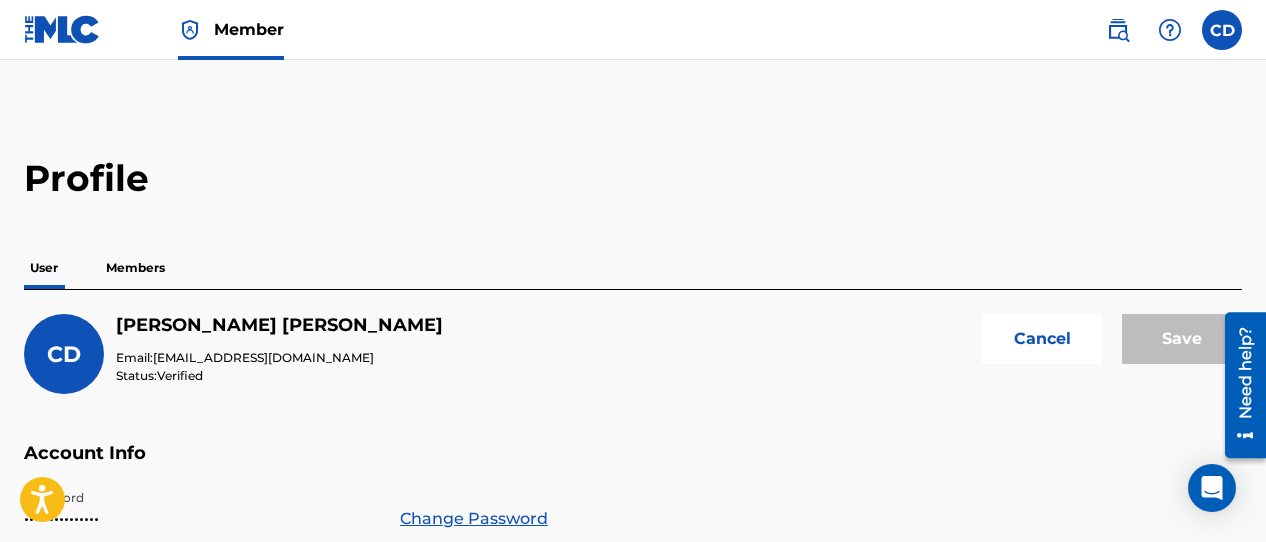click at bounding box center (1170, 30) 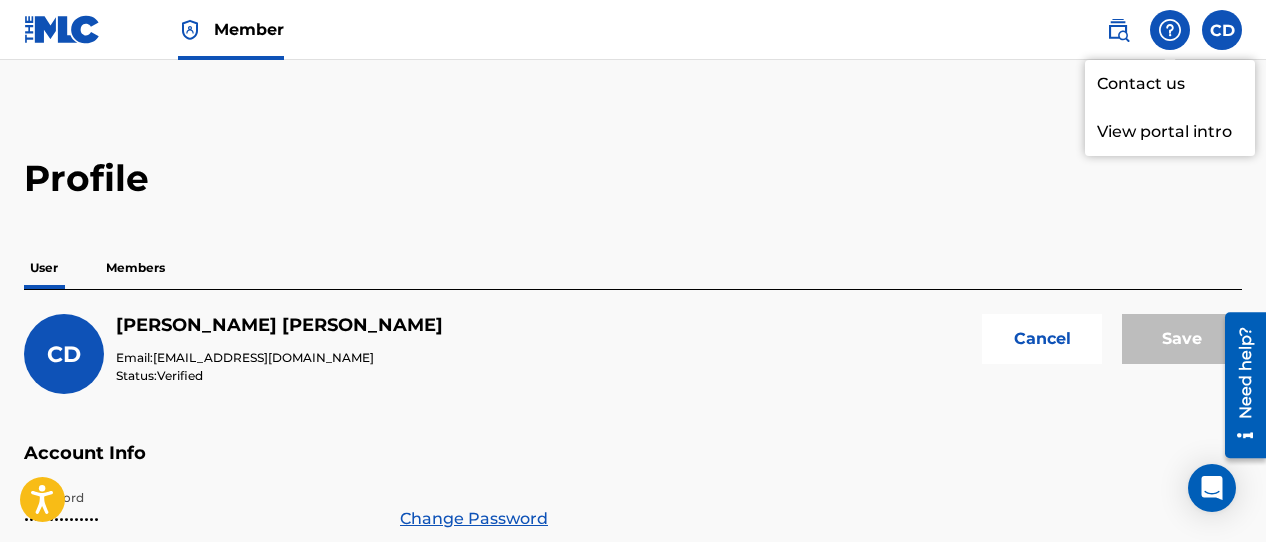 click on "Contact us" at bounding box center [1170, 84] 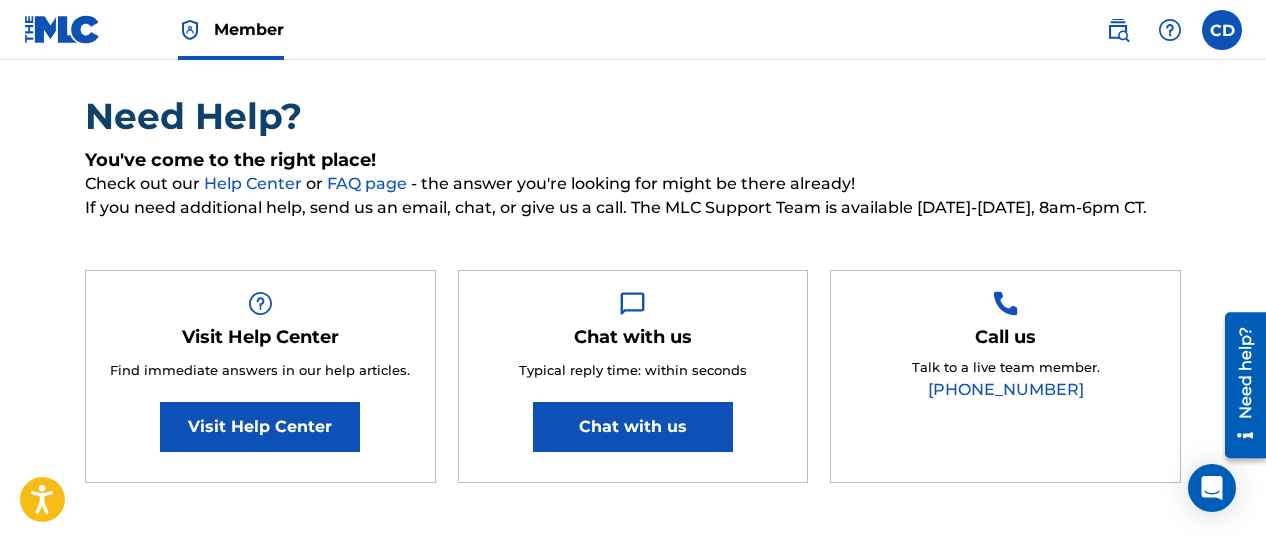scroll, scrollTop: 177, scrollLeft: 0, axis: vertical 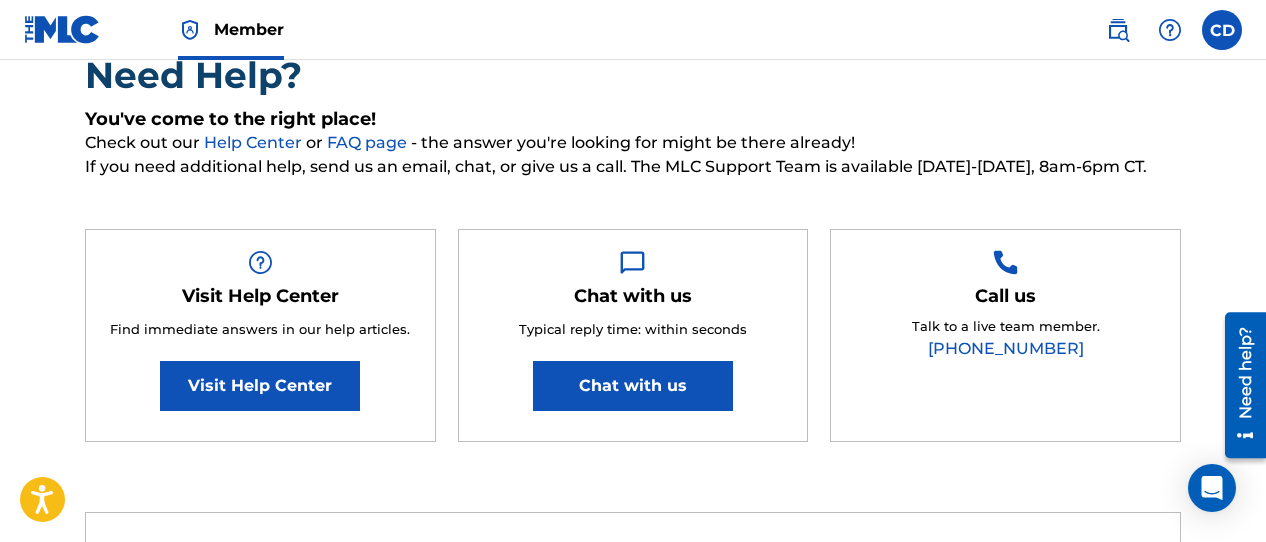 click on "Chat with us" at bounding box center (633, 386) 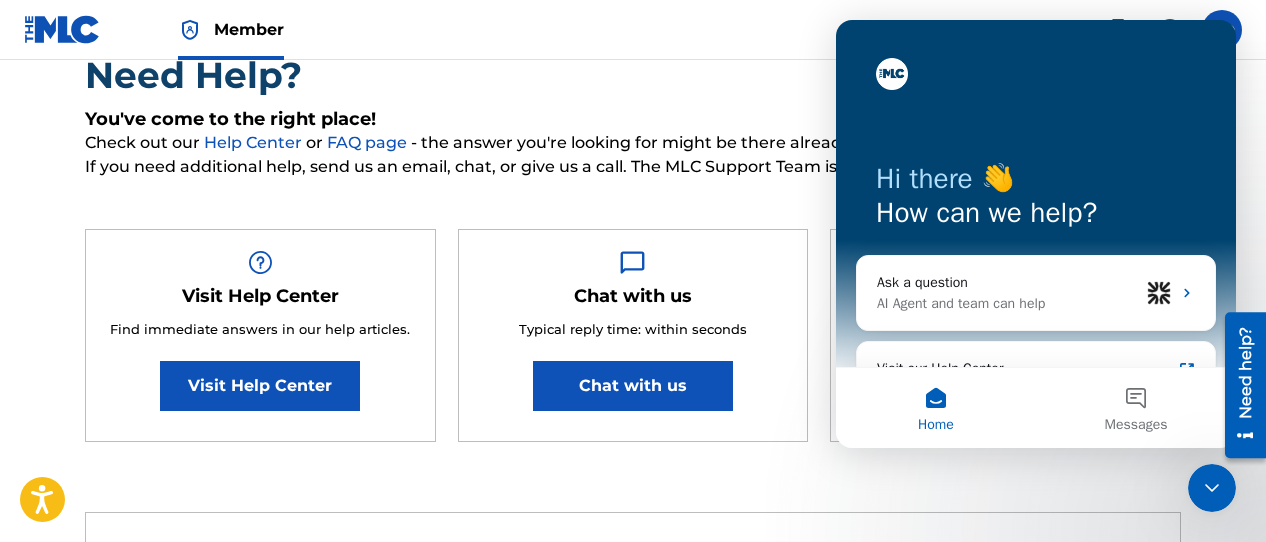 scroll, scrollTop: 0, scrollLeft: 0, axis: both 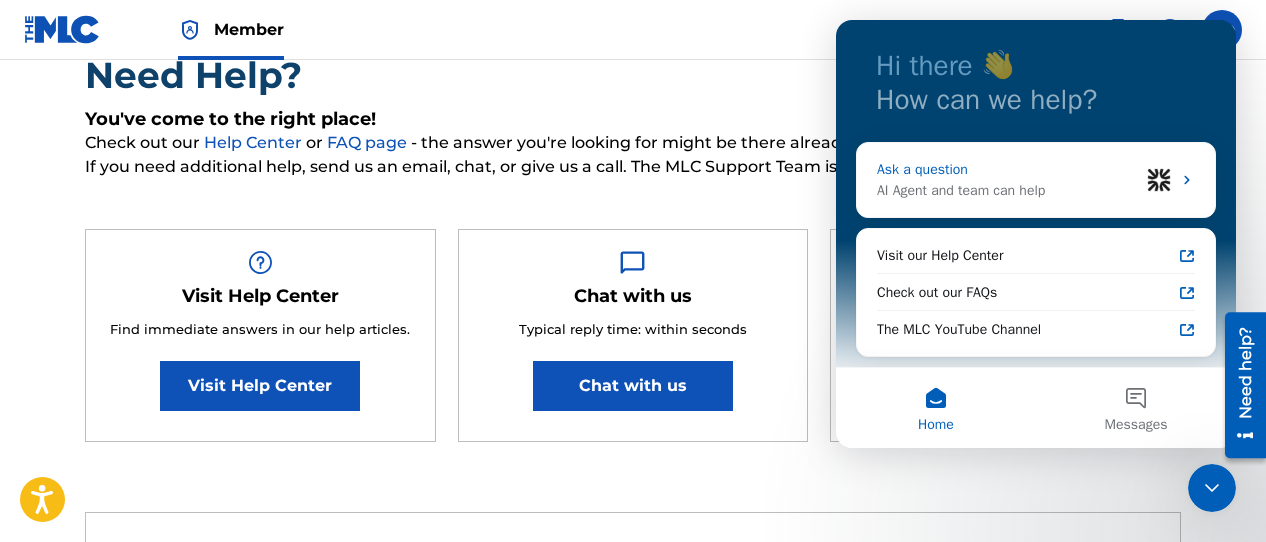 click on "AI Agent and team can help" at bounding box center [1008, 190] 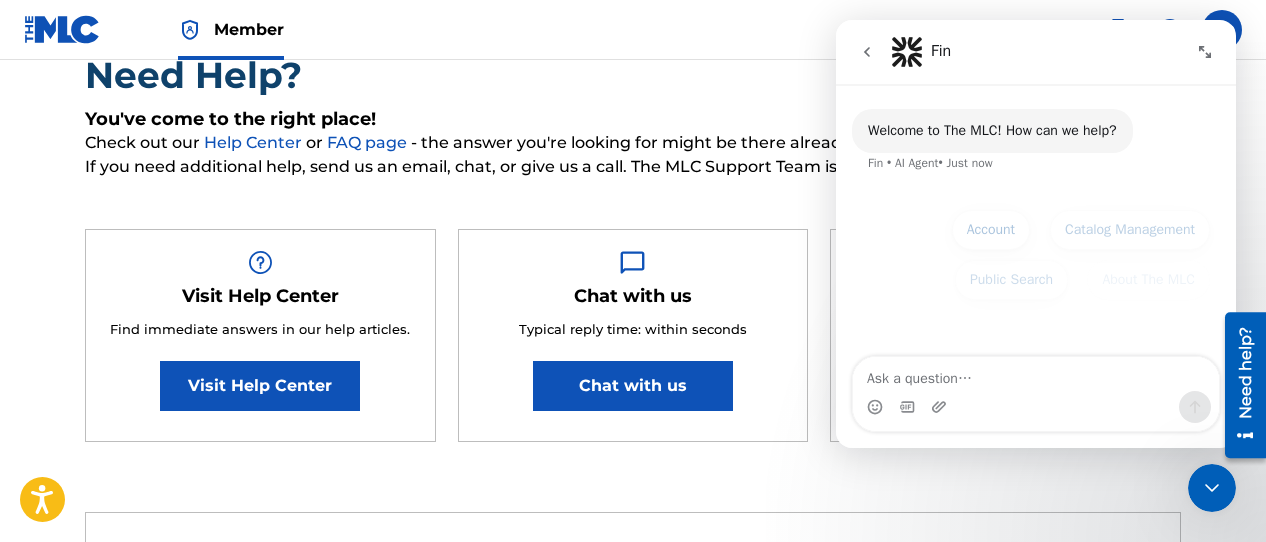scroll, scrollTop: 0, scrollLeft: 0, axis: both 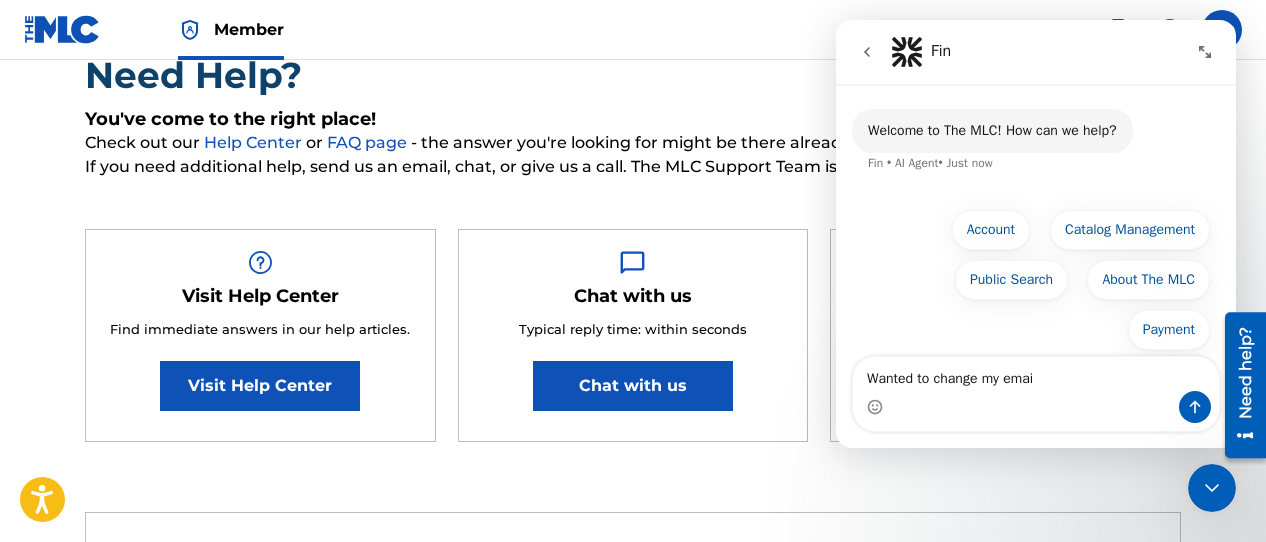 type on "Wanted to change my email" 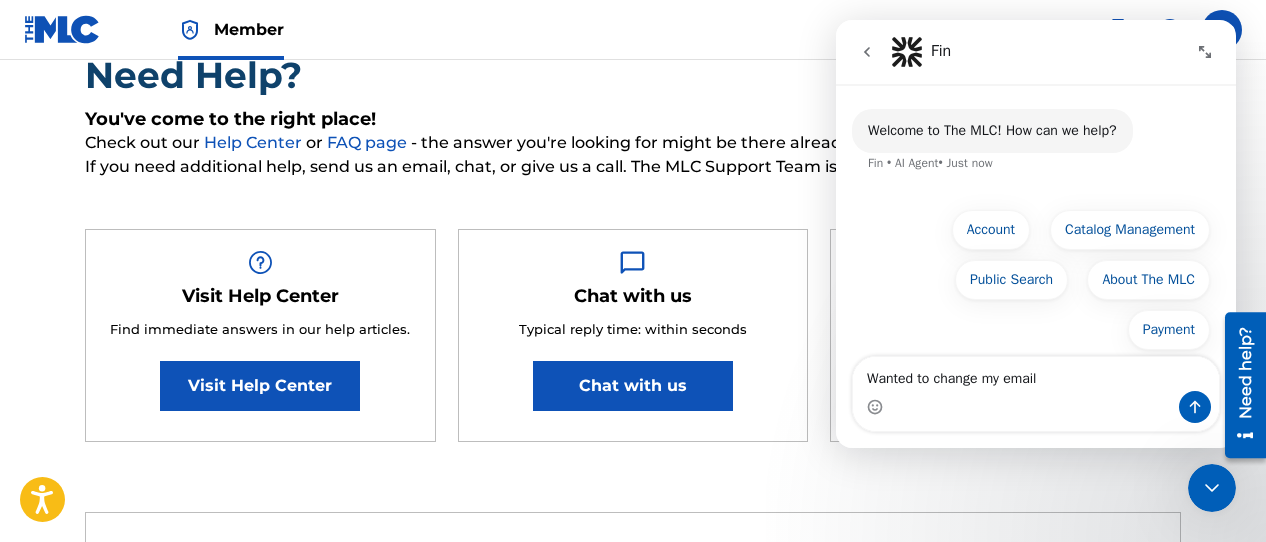 type 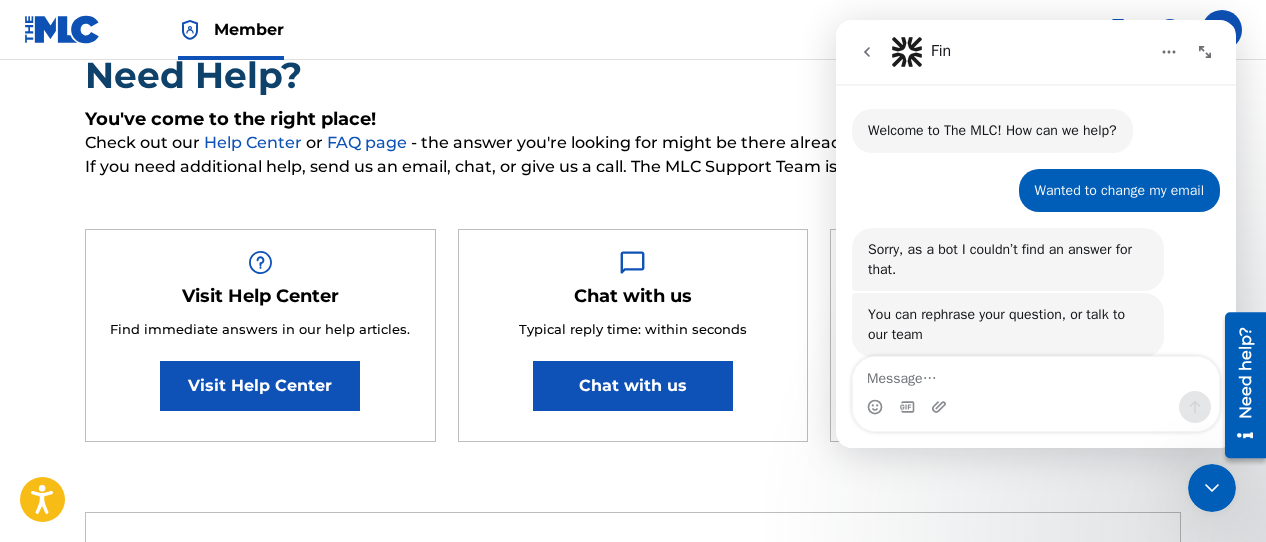 scroll, scrollTop: 93, scrollLeft: 0, axis: vertical 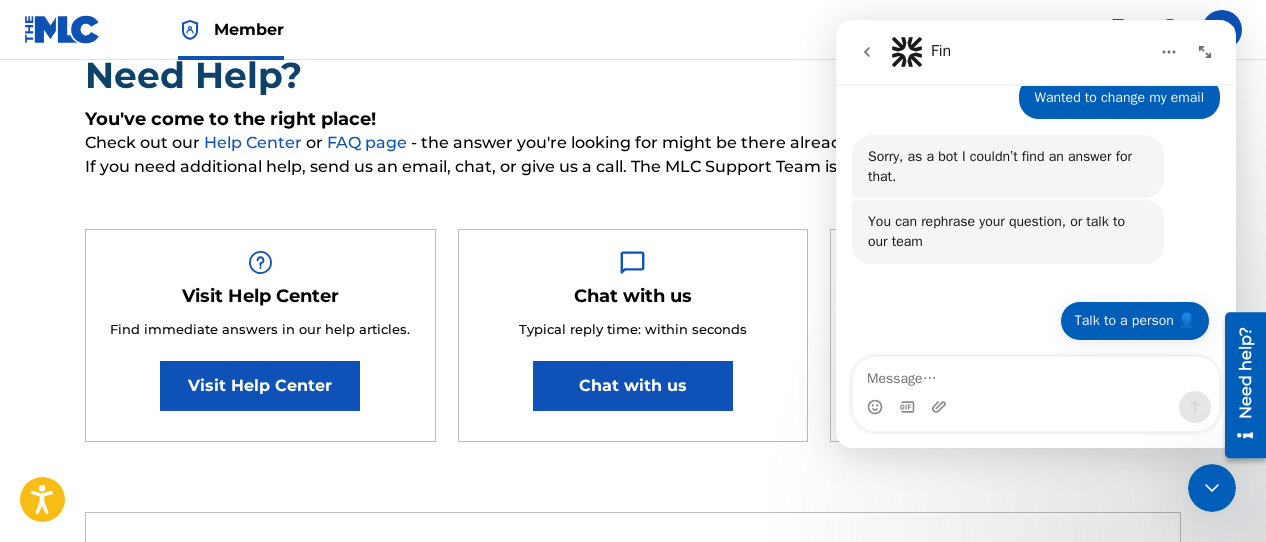 click on "Talk to a person 👤" at bounding box center (1135, 321) 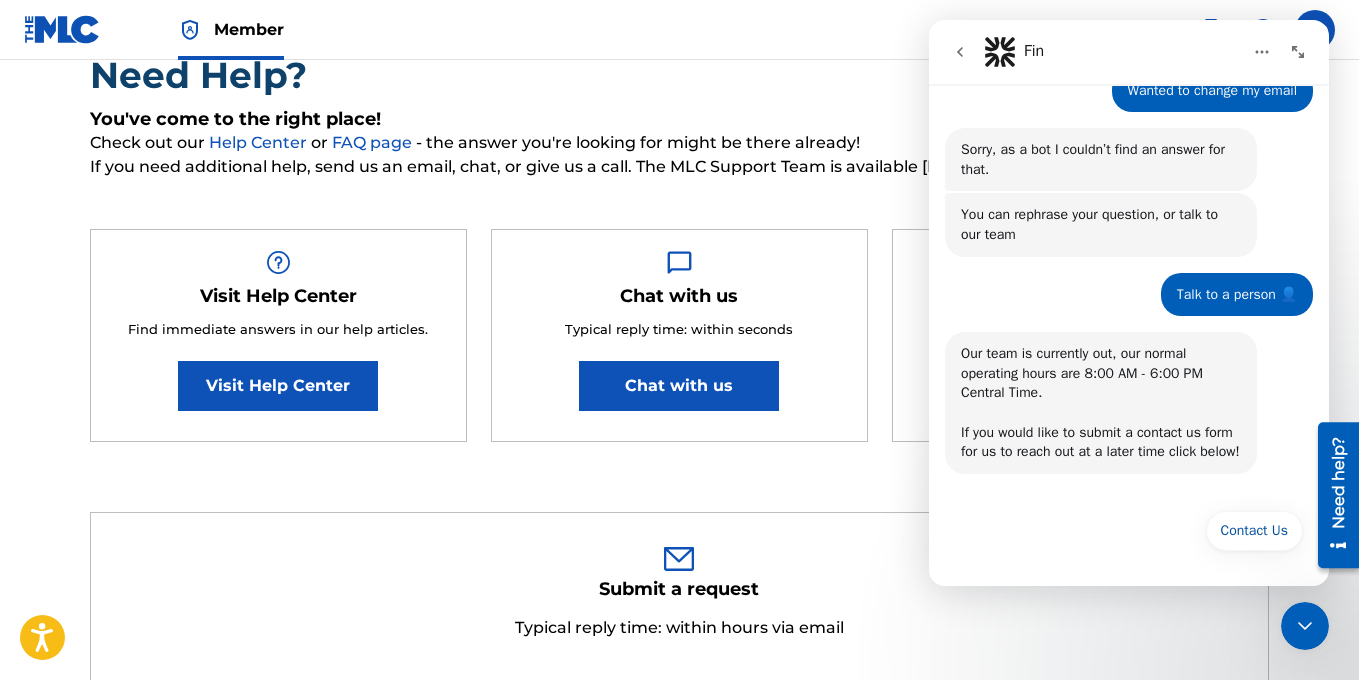scroll, scrollTop: 119, scrollLeft: 0, axis: vertical 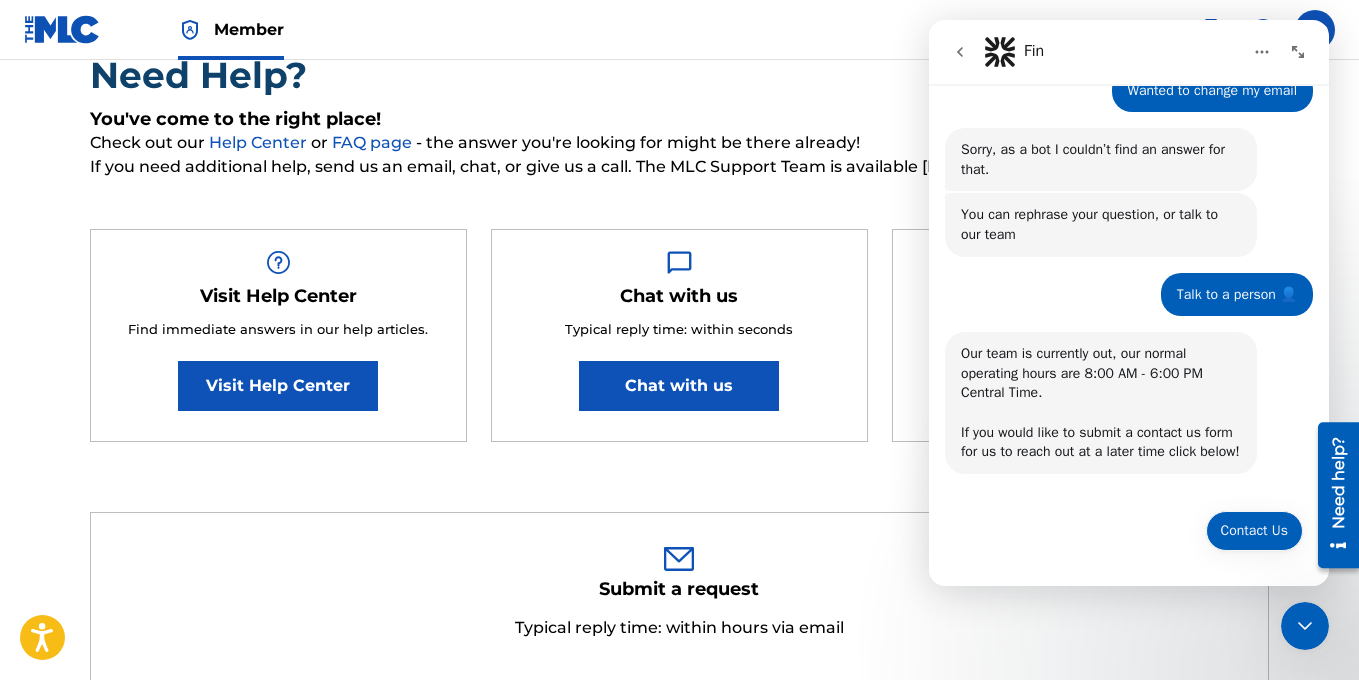 click on "Contact Us" at bounding box center [1254, 531] 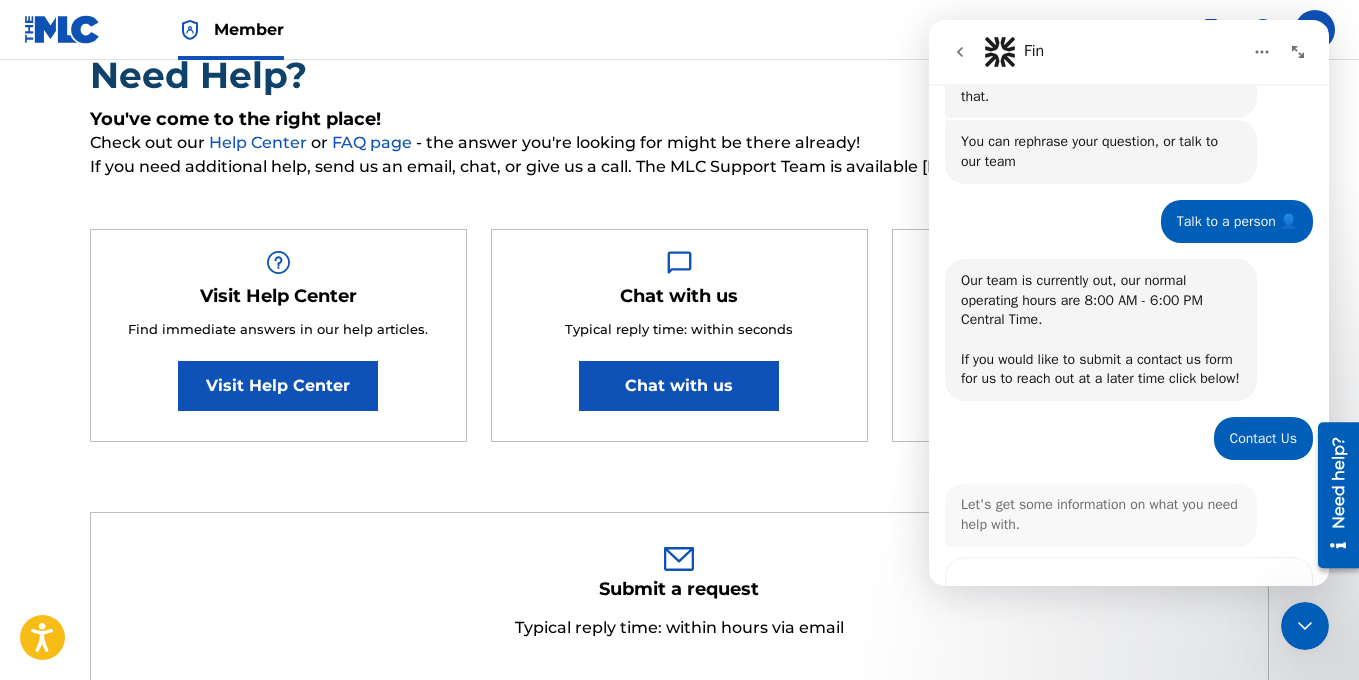 scroll, scrollTop: 326, scrollLeft: 0, axis: vertical 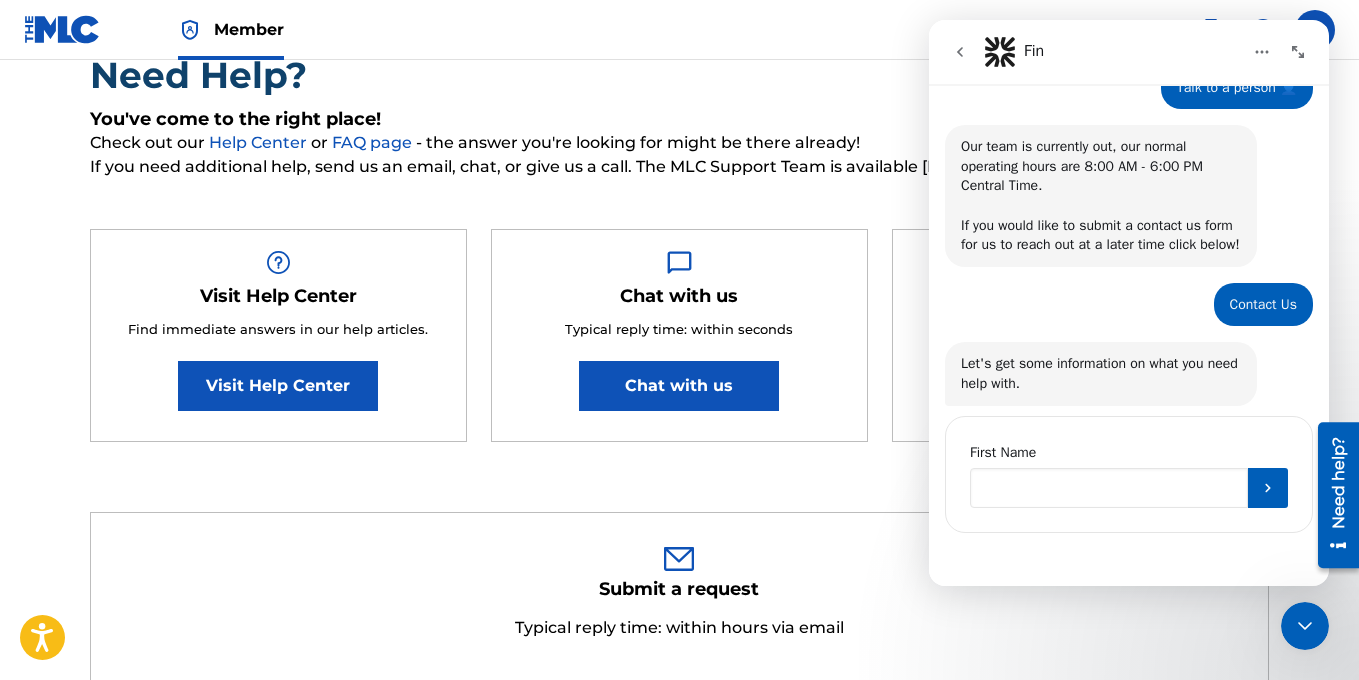 click at bounding box center [1109, 488] 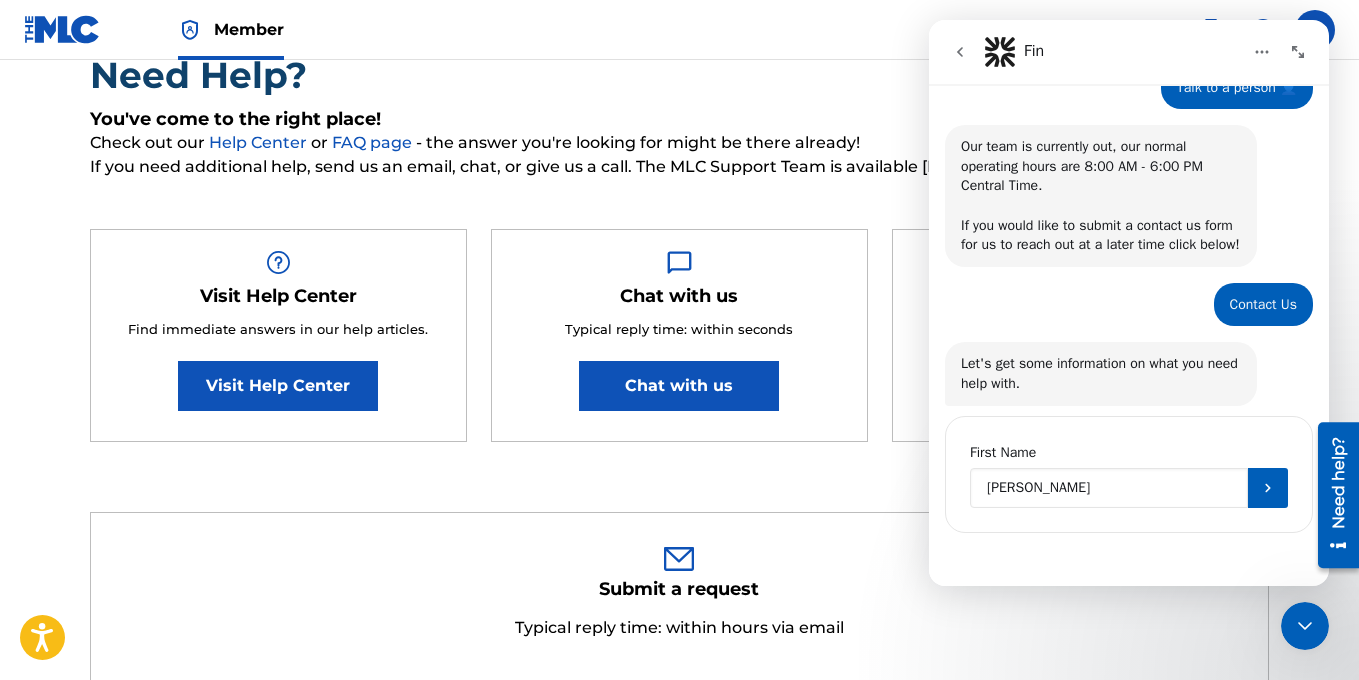 type on "[PERSON_NAME]" 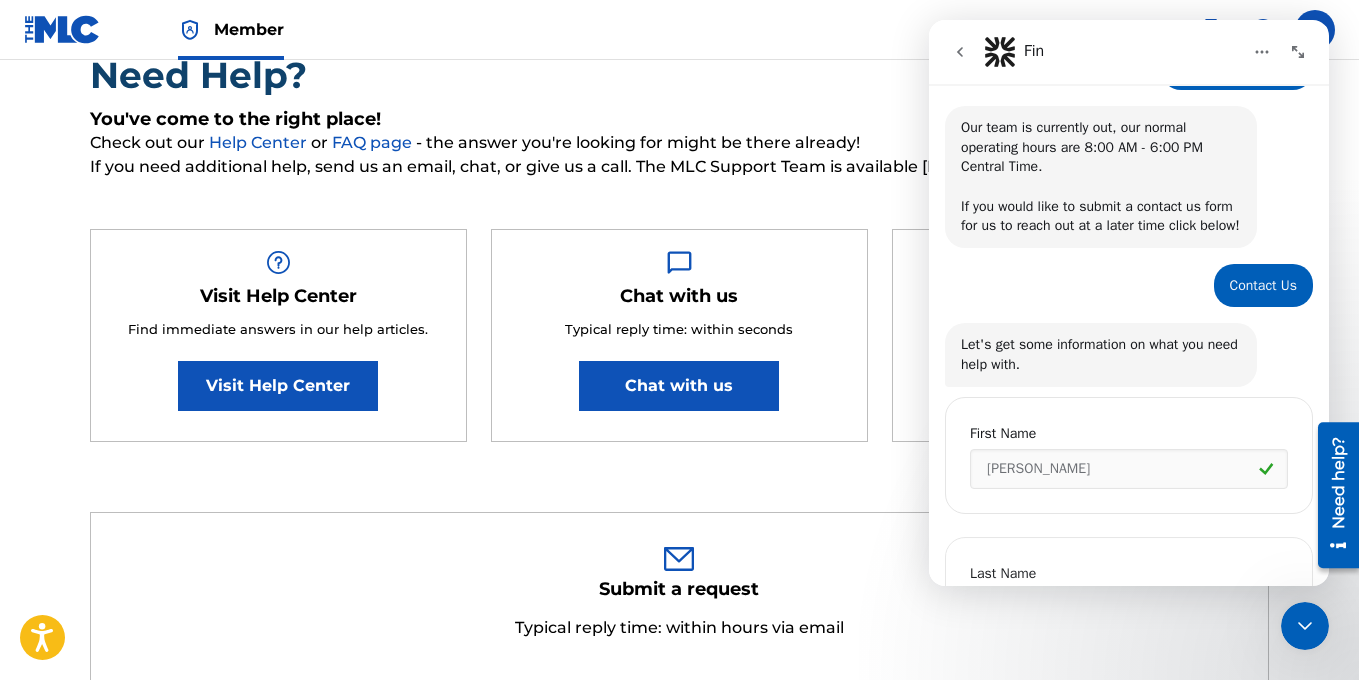 scroll, scrollTop: 465, scrollLeft: 0, axis: vertical 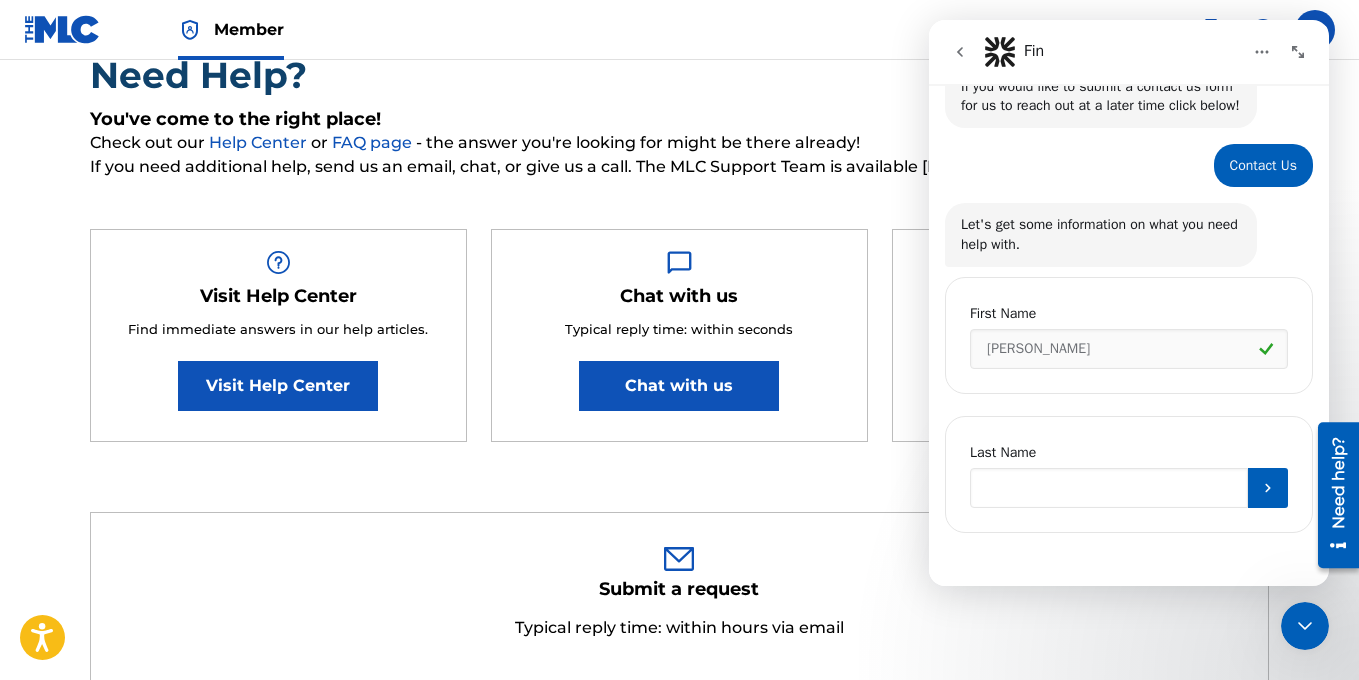 click at bounding box center [1109, 488] 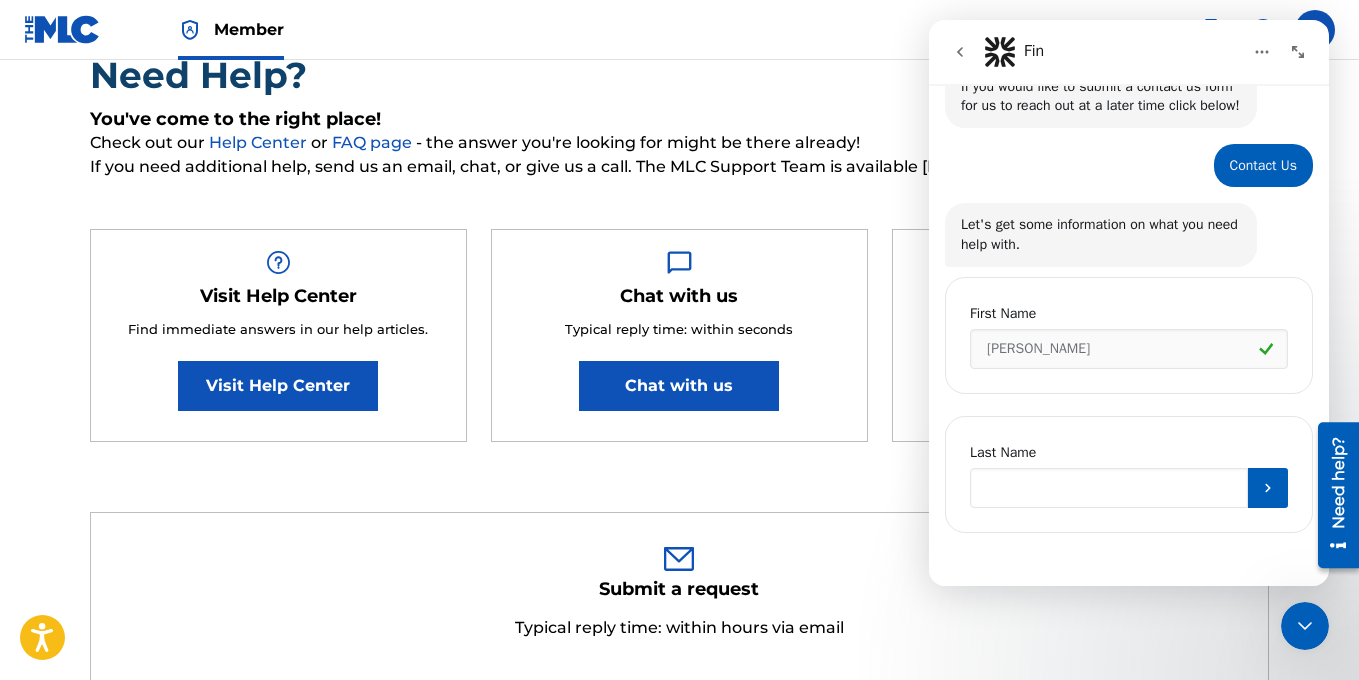 type on "[PERSON_NAME]" 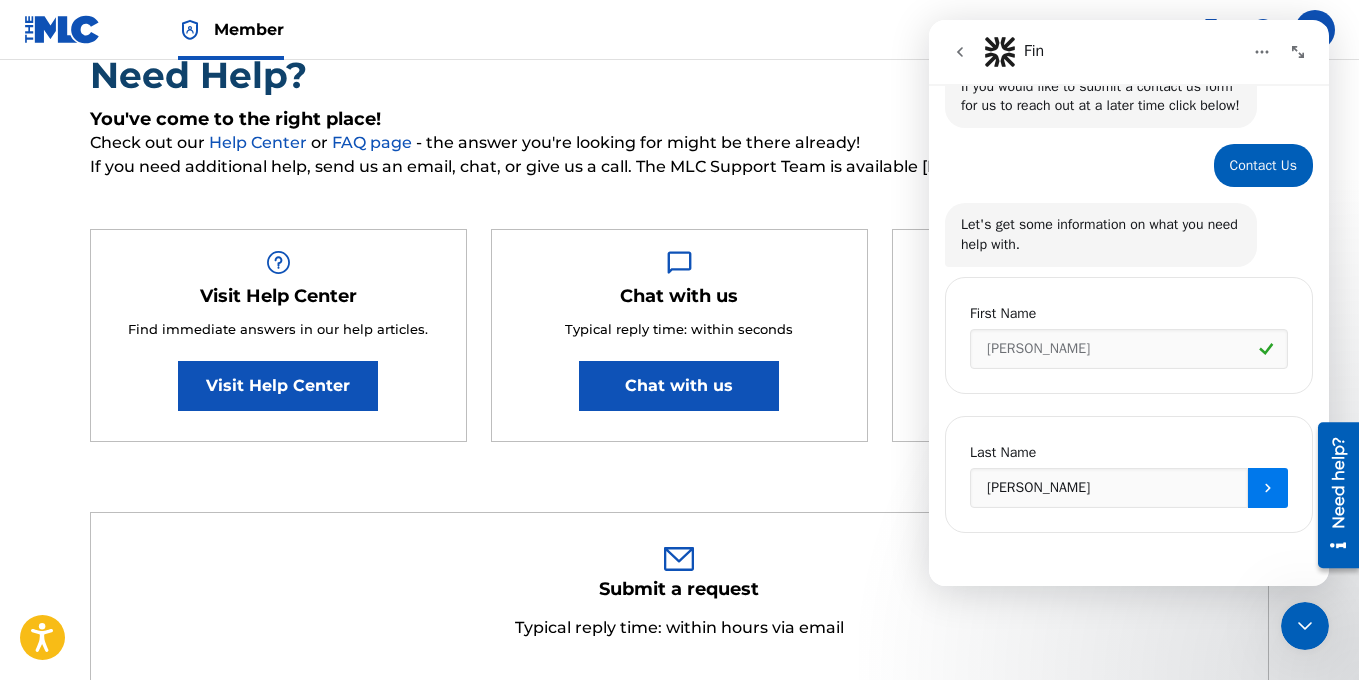 click 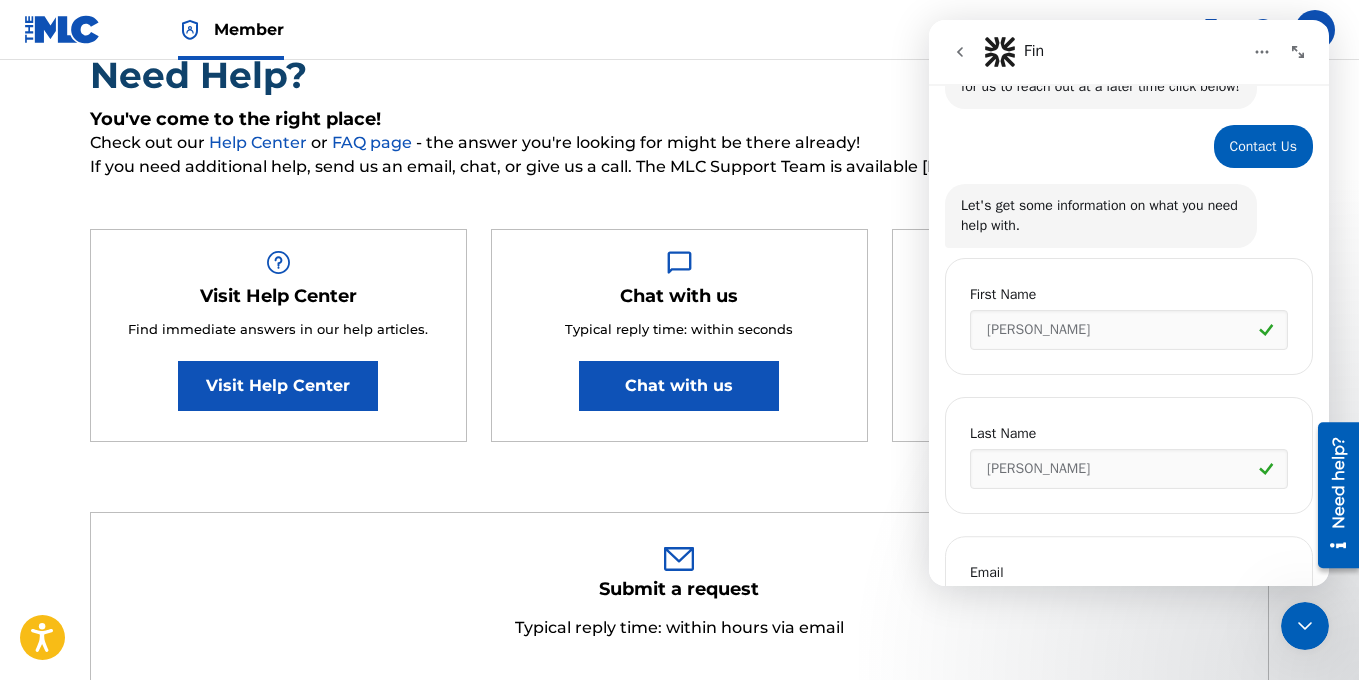 scroll, scrollTop: 604, scrollLeft: 0, axis: vertical 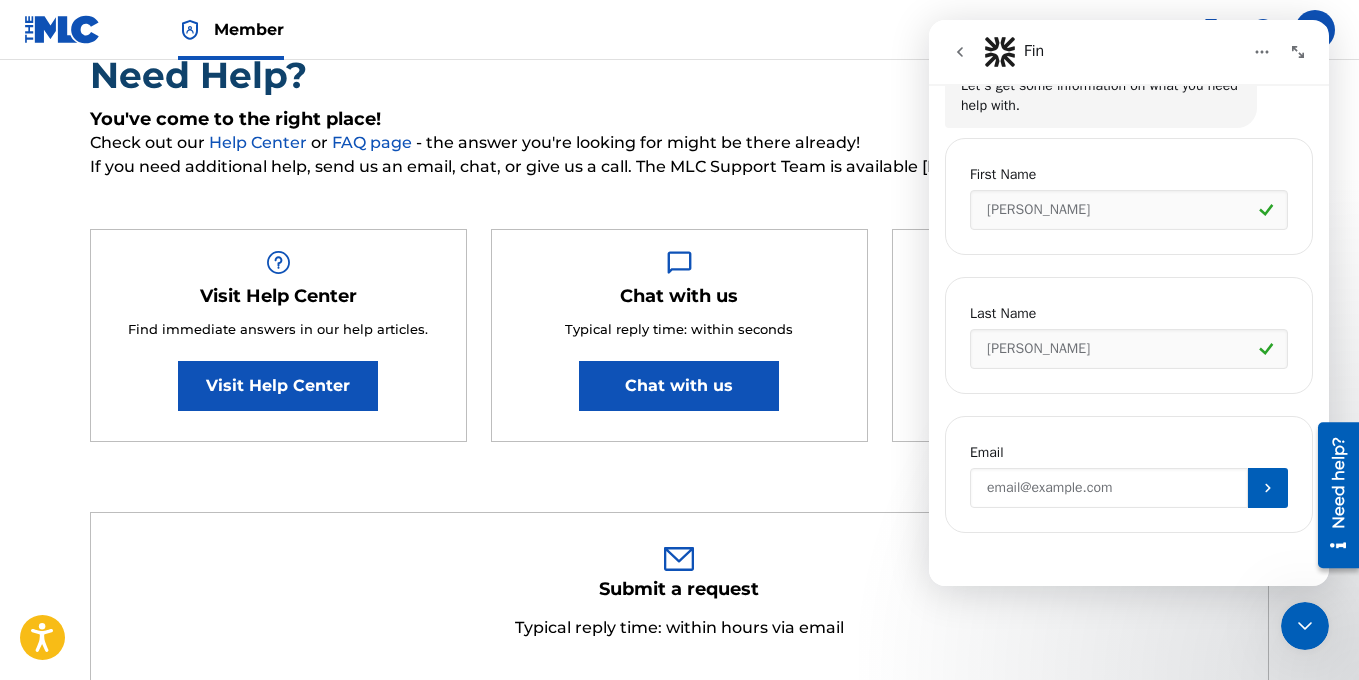 click at bounding box center (1109, 488) 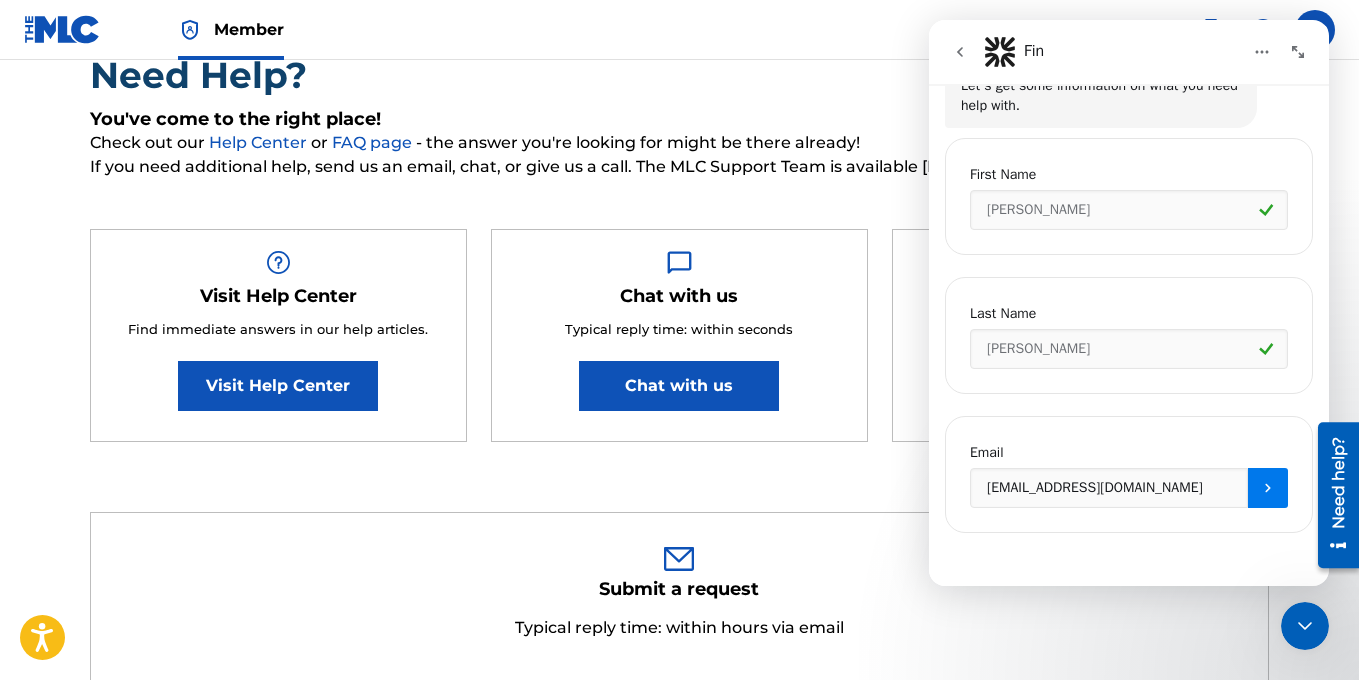 click at bounding box center (1268, 488) 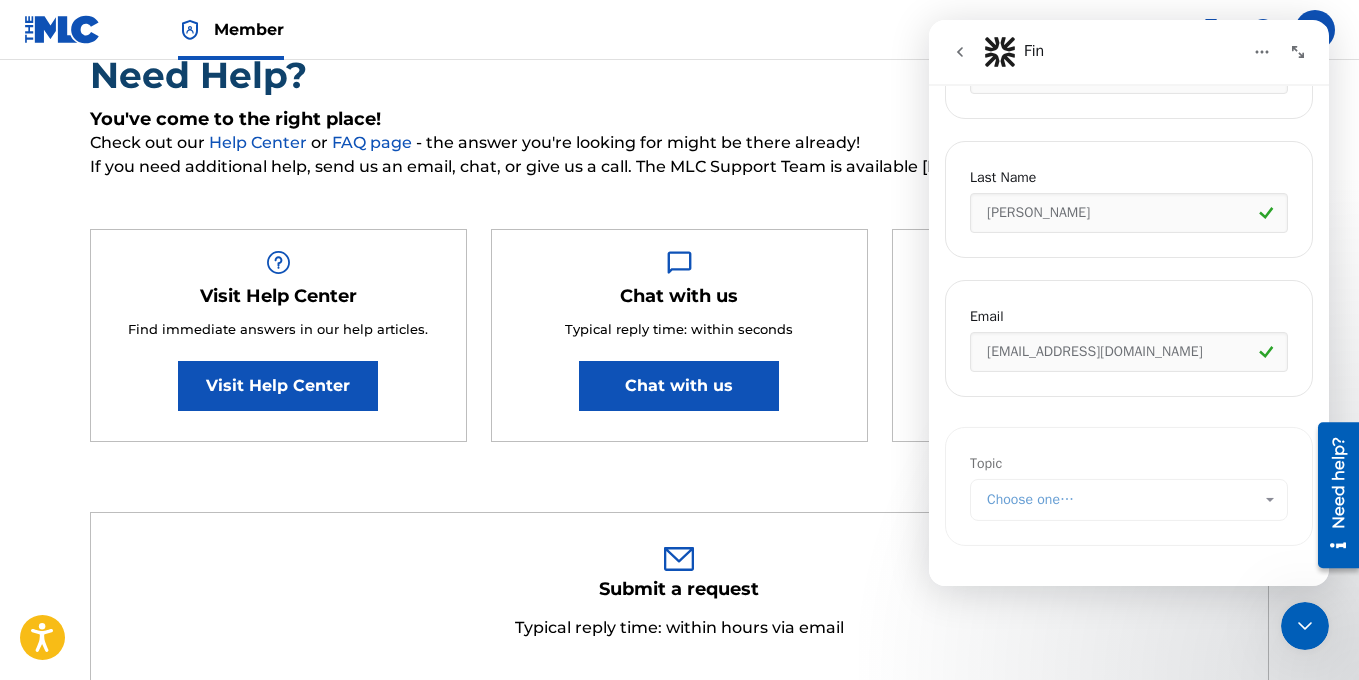 scroll, scrollTop: 745, scrollLeft: 0, axis: vertical 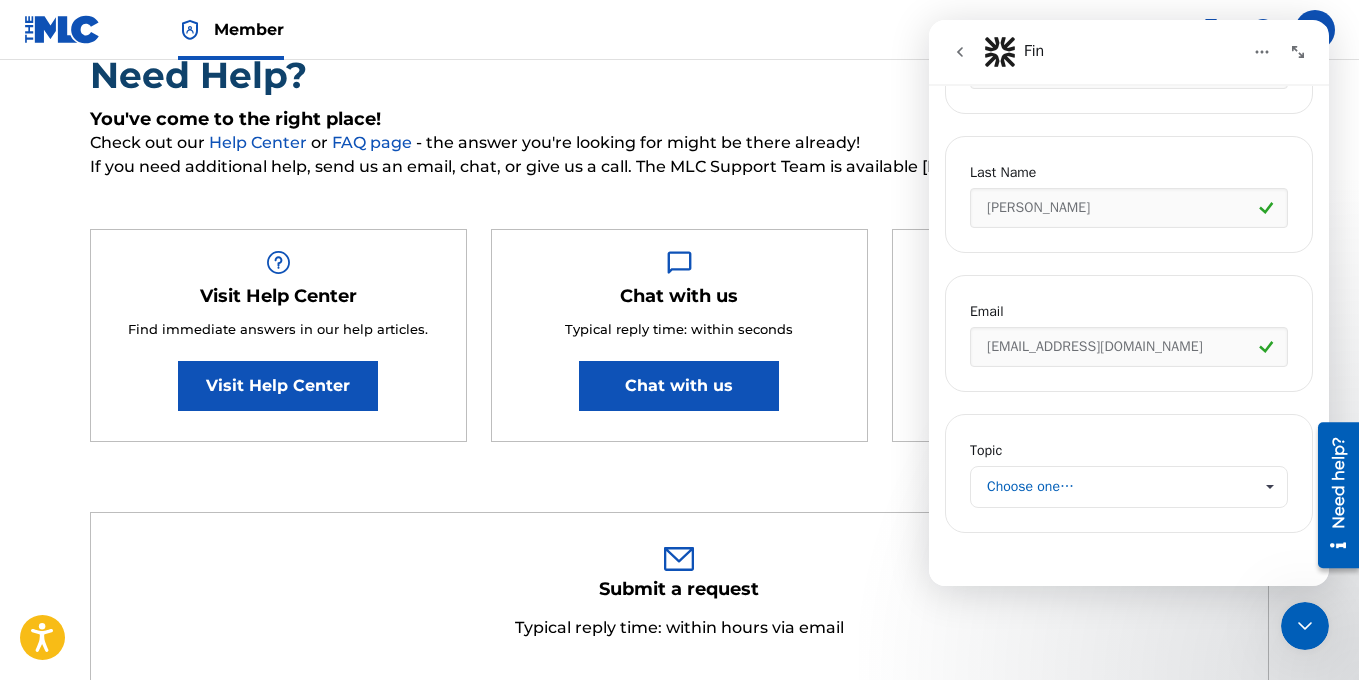 click at bounding box center [1269, 487] 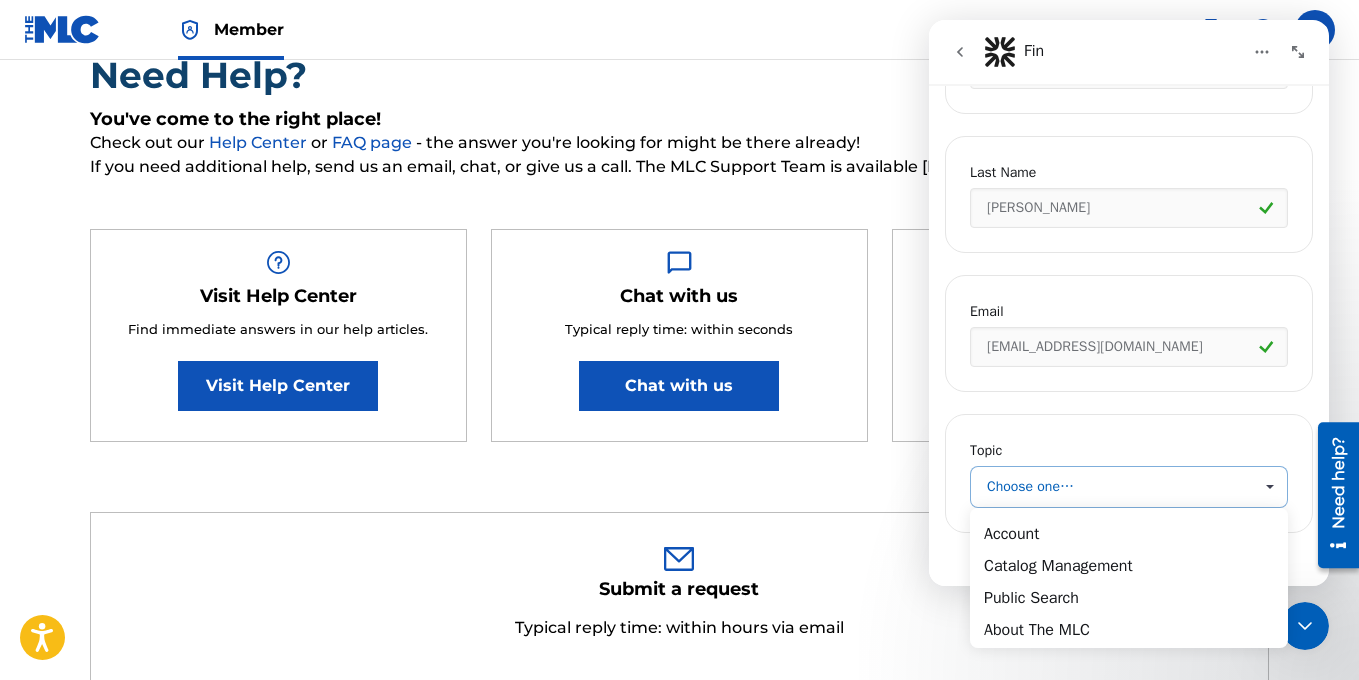 scroll, scrollTop: 0, scrollLeft: 0, axis: both 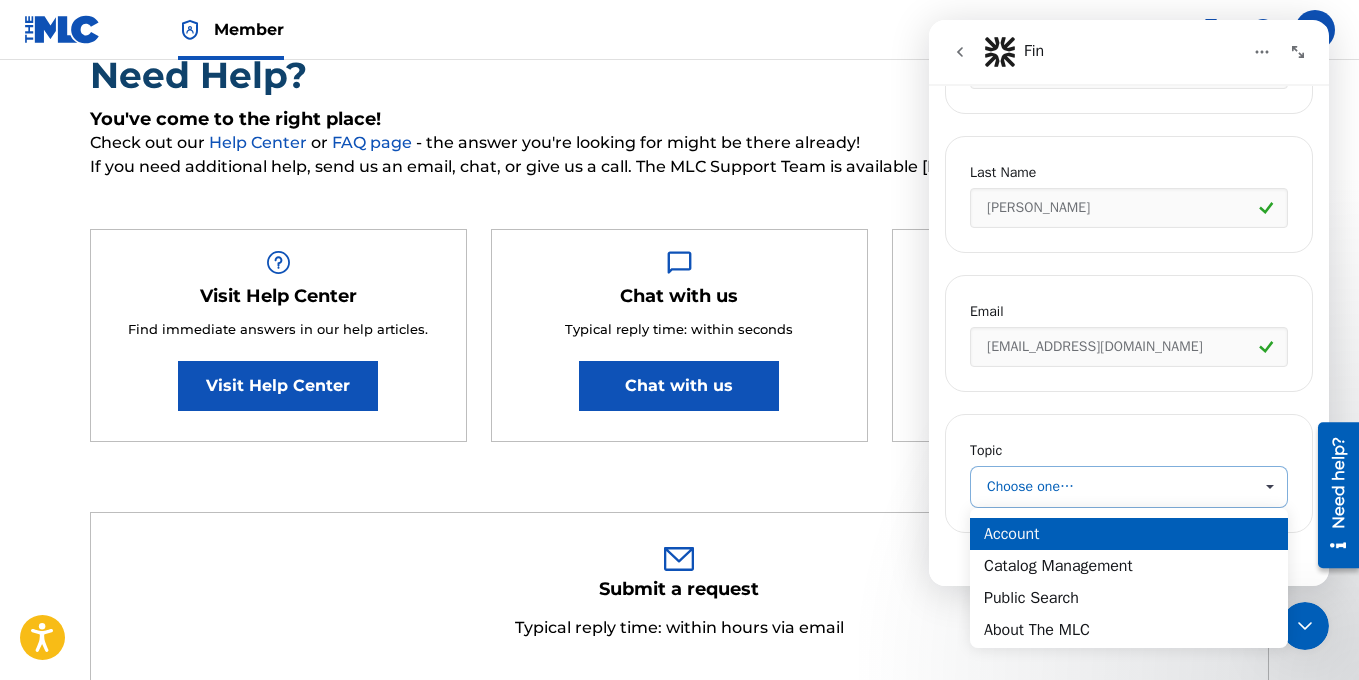 click on "Account" at bounding box center (1129, 534) 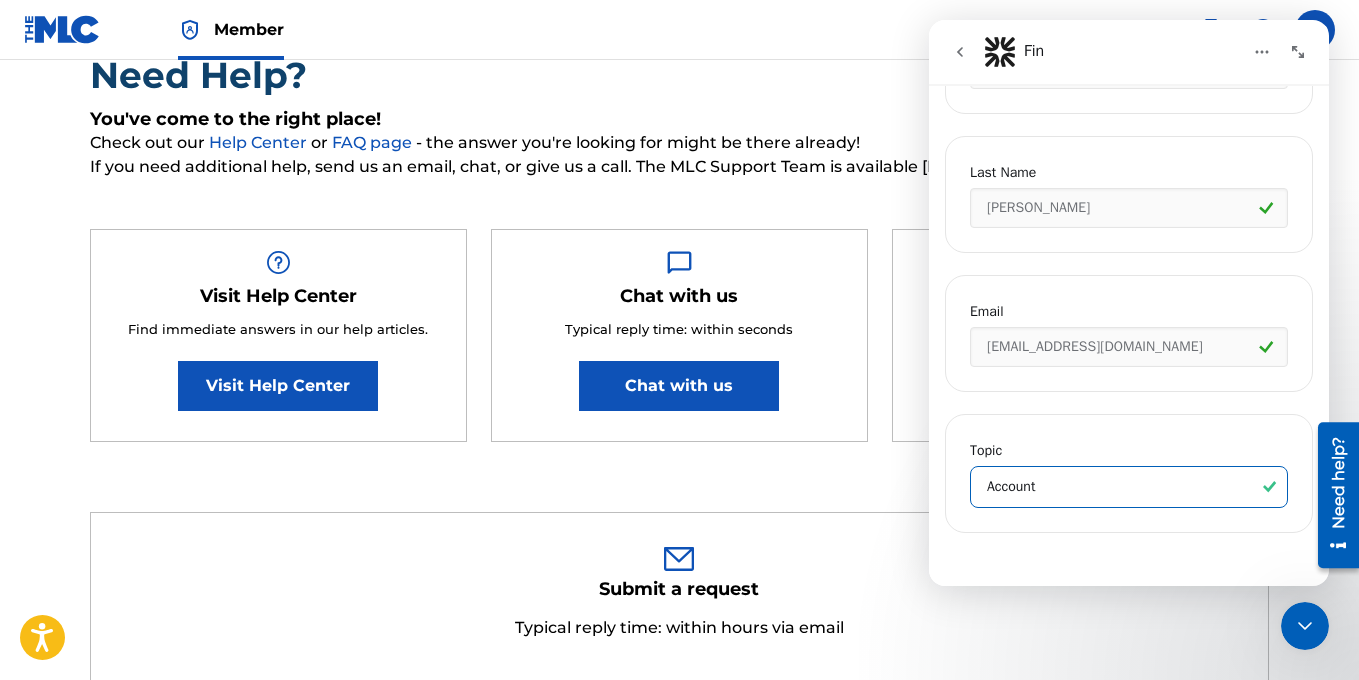 scroll, scrollTop: 250, scrollLeft: 0, axis: vertical 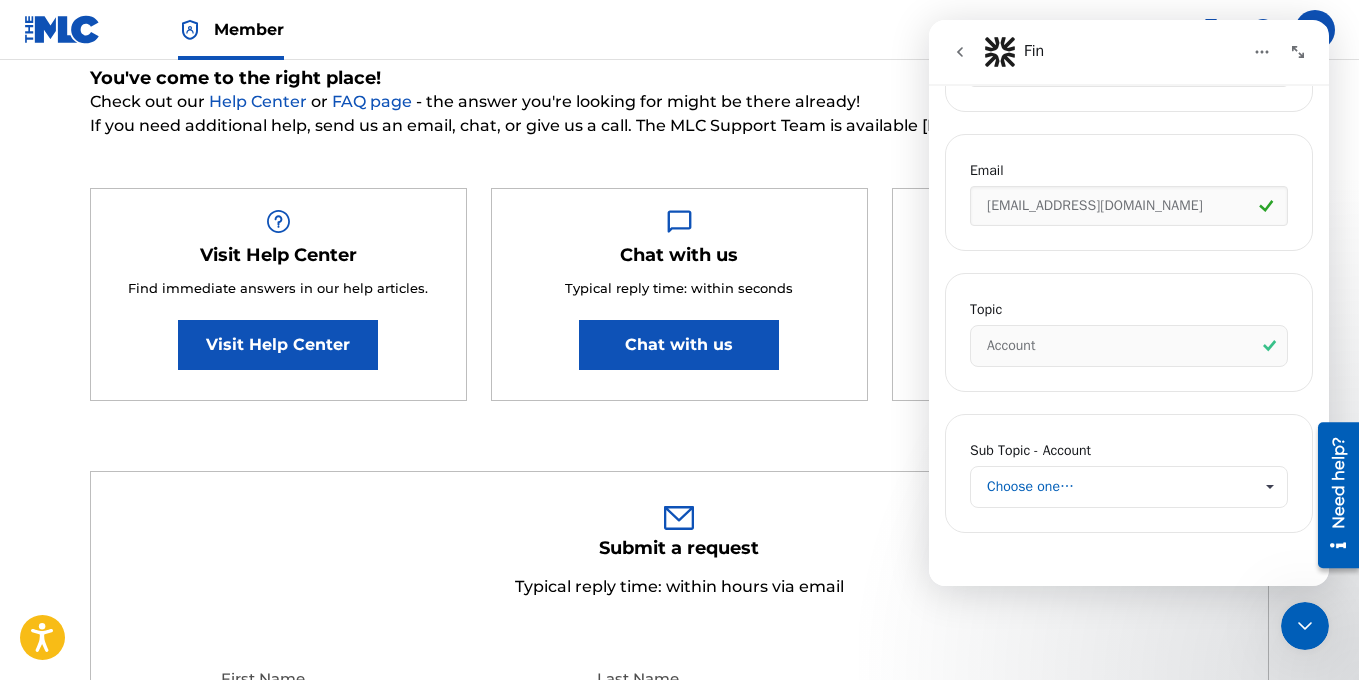 click on "Choose one…" at bounding box center (1119, 487) 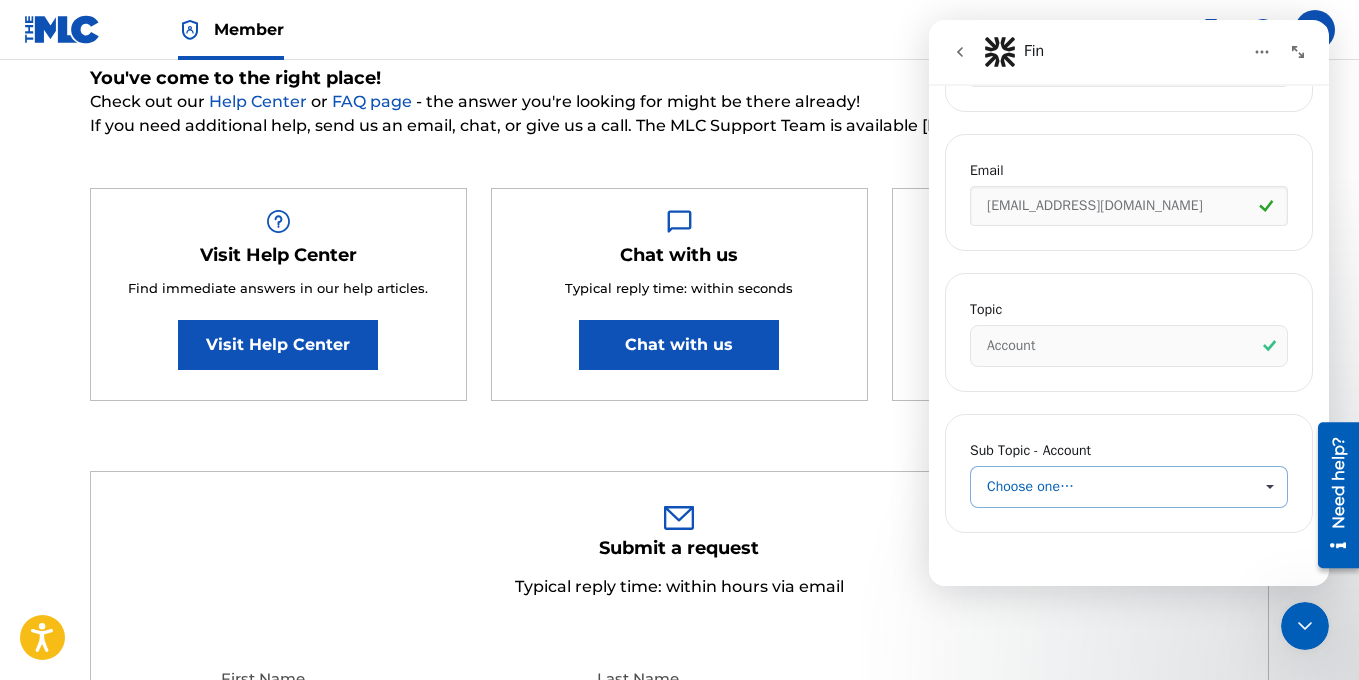 scroll, scrollTop: 0, scrollLeft: 0, axis: both 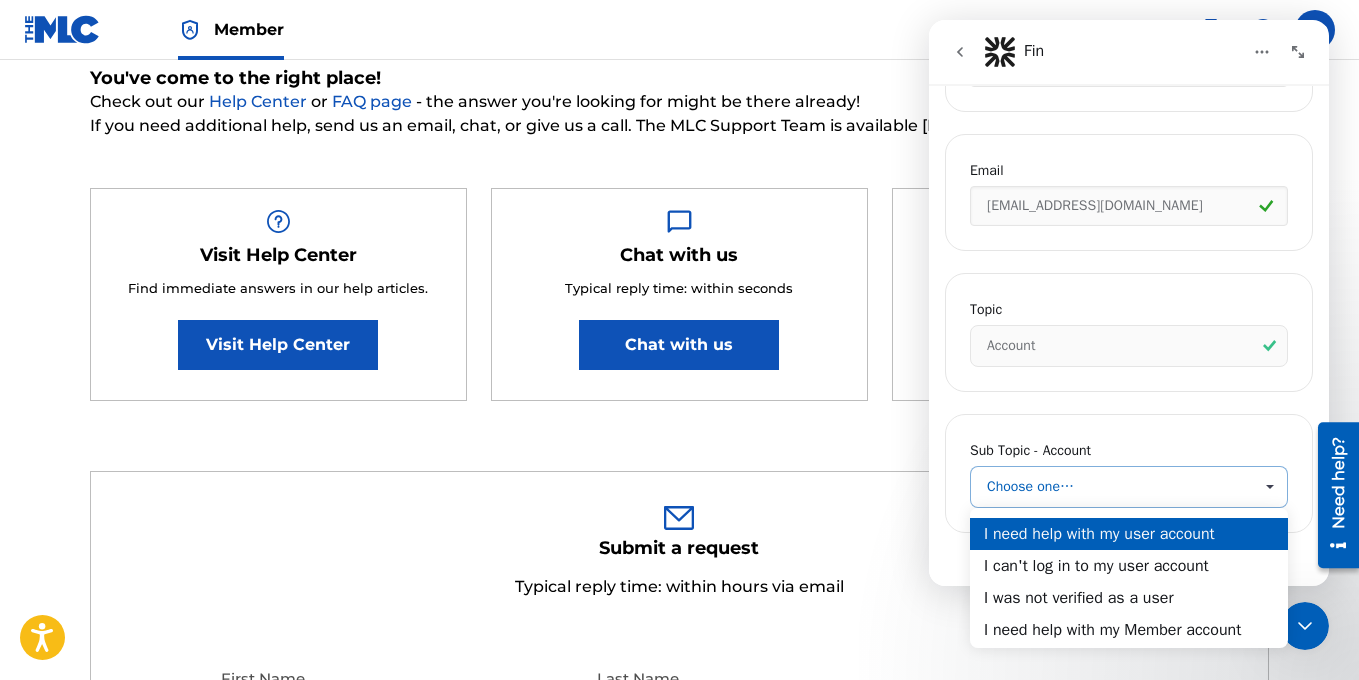 click on "I need help with my user account" at bounding box center (1129, 534) 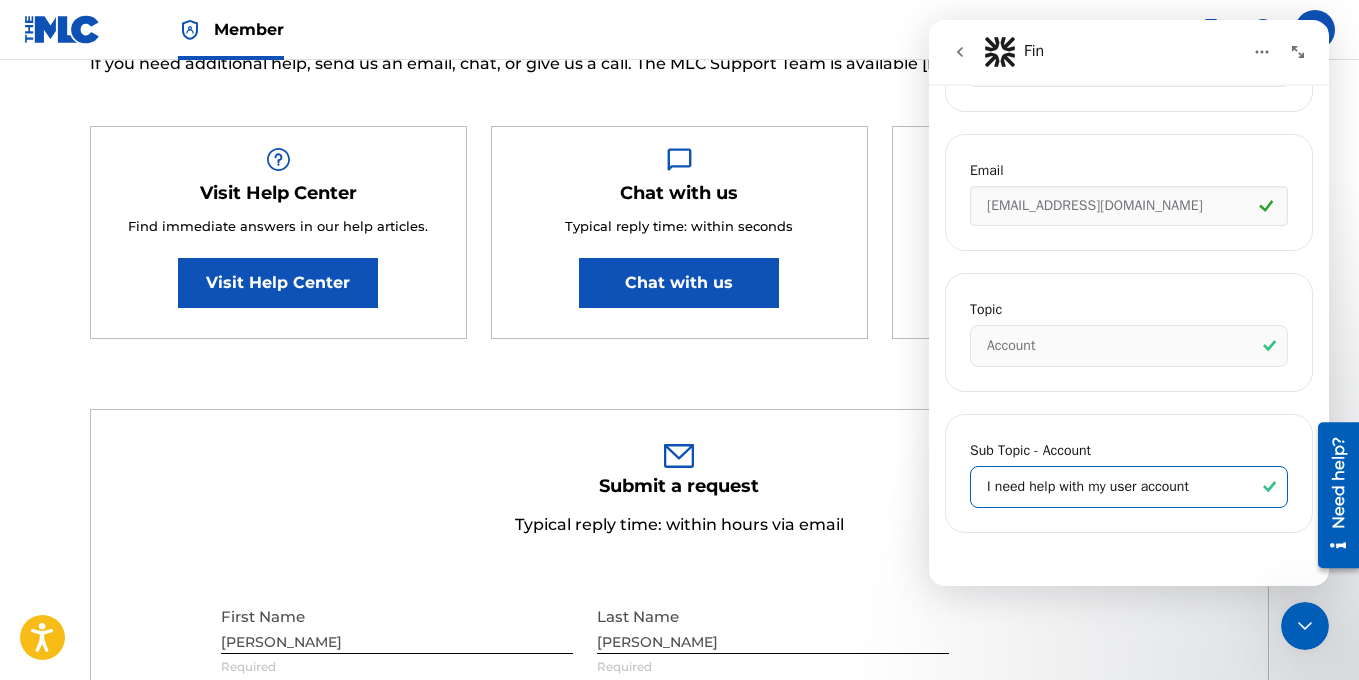 scroll, scrollTop: 271, scrollLeft: 0, axis: vertical 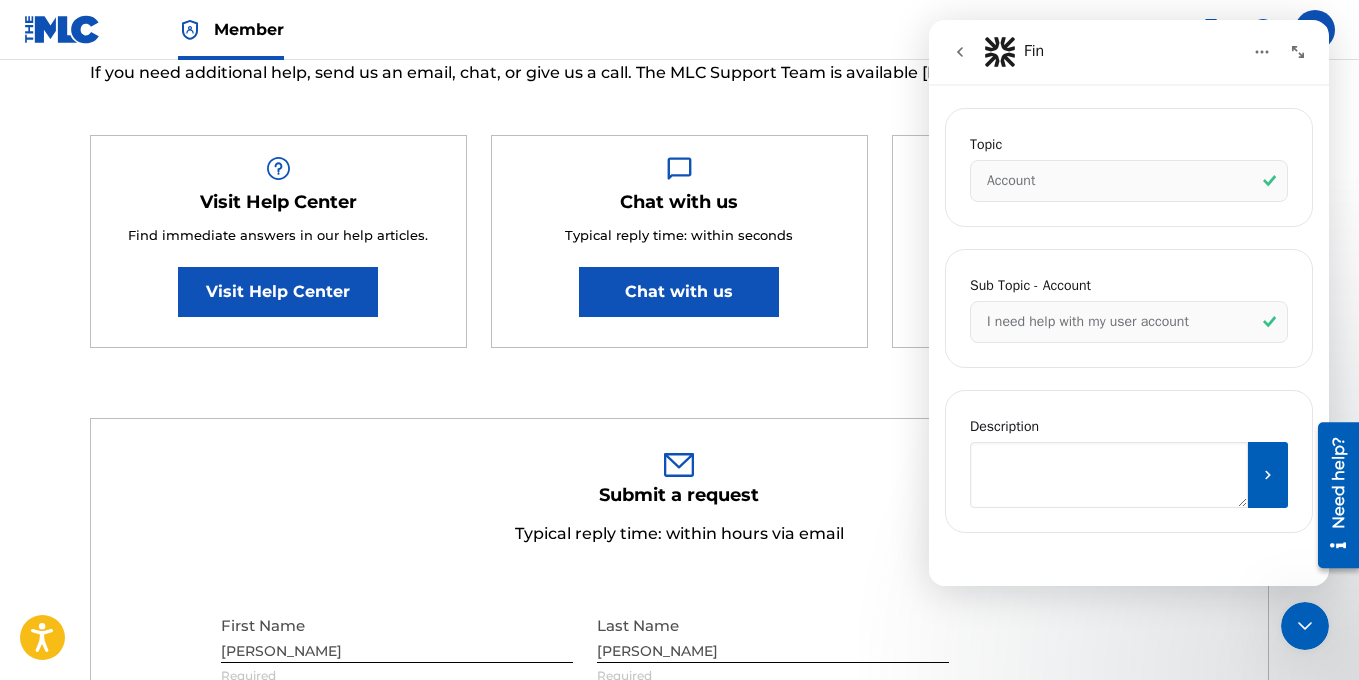 click at bounding box center (1109, 475) 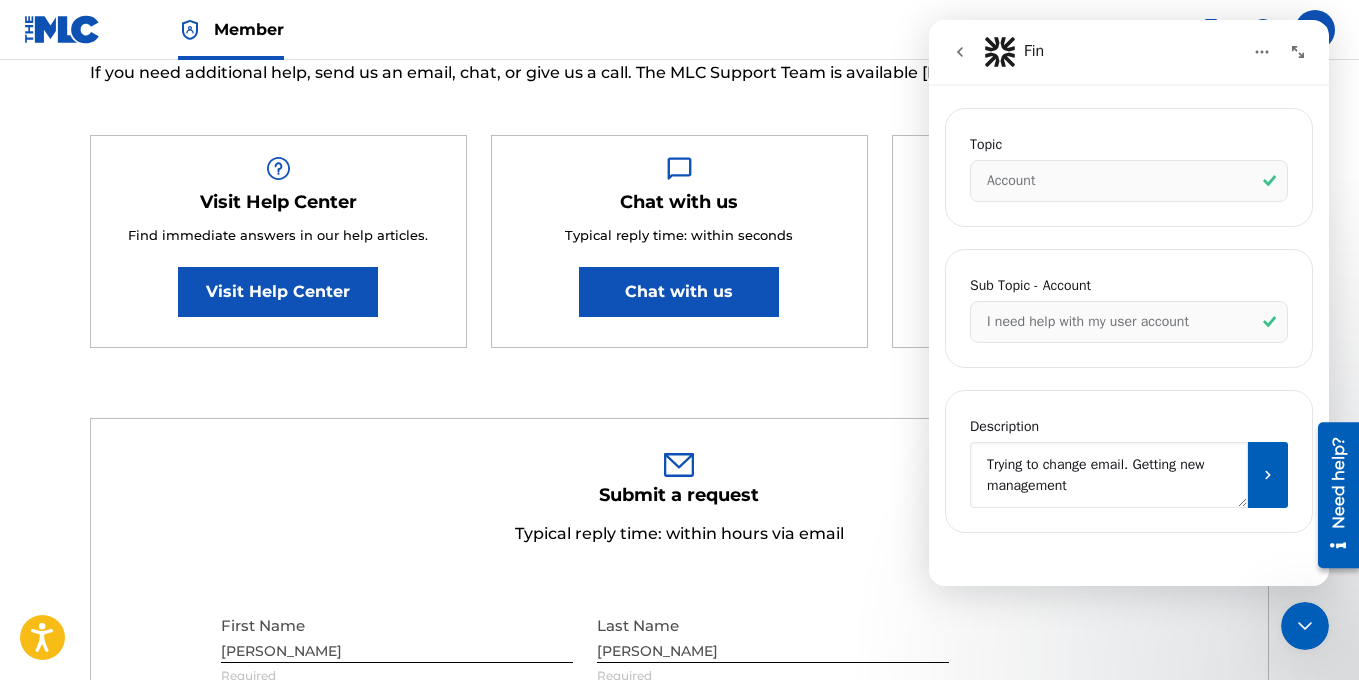 scroll, scrollTop: 9, scrollLeft: 0, axis: vertical 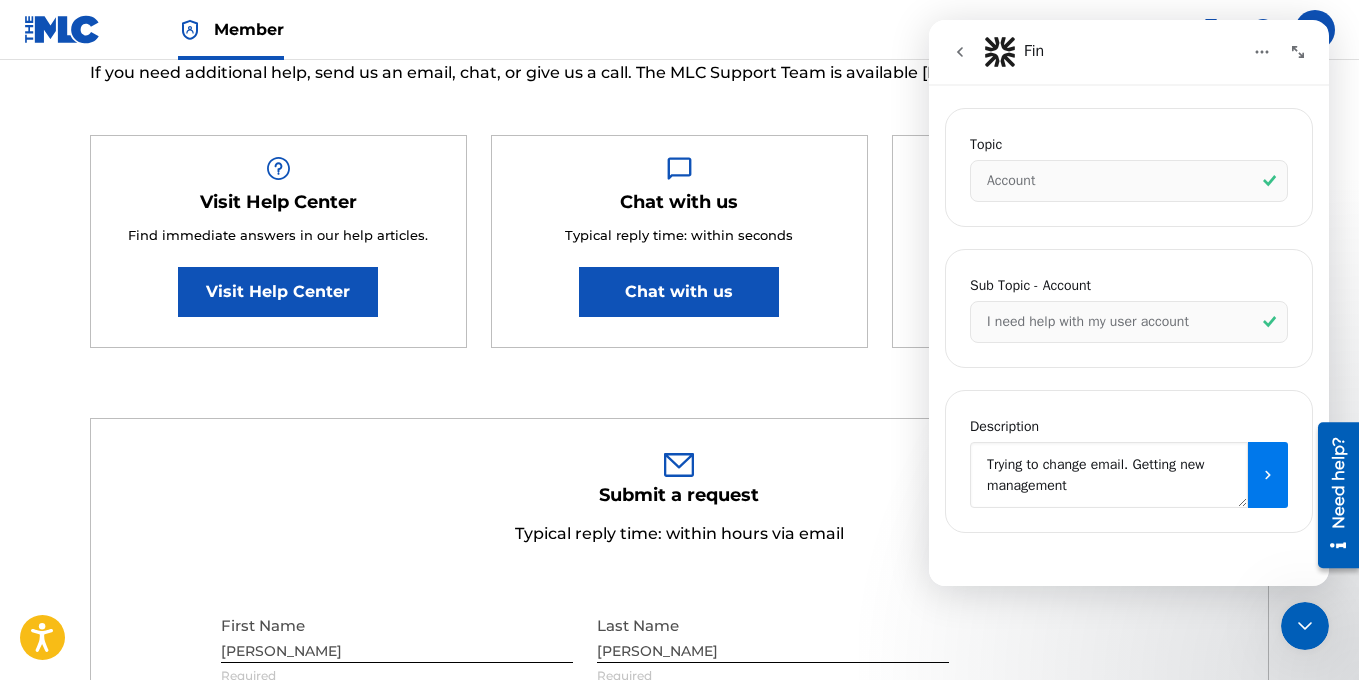 type on "Trying to change email. Getting new management" 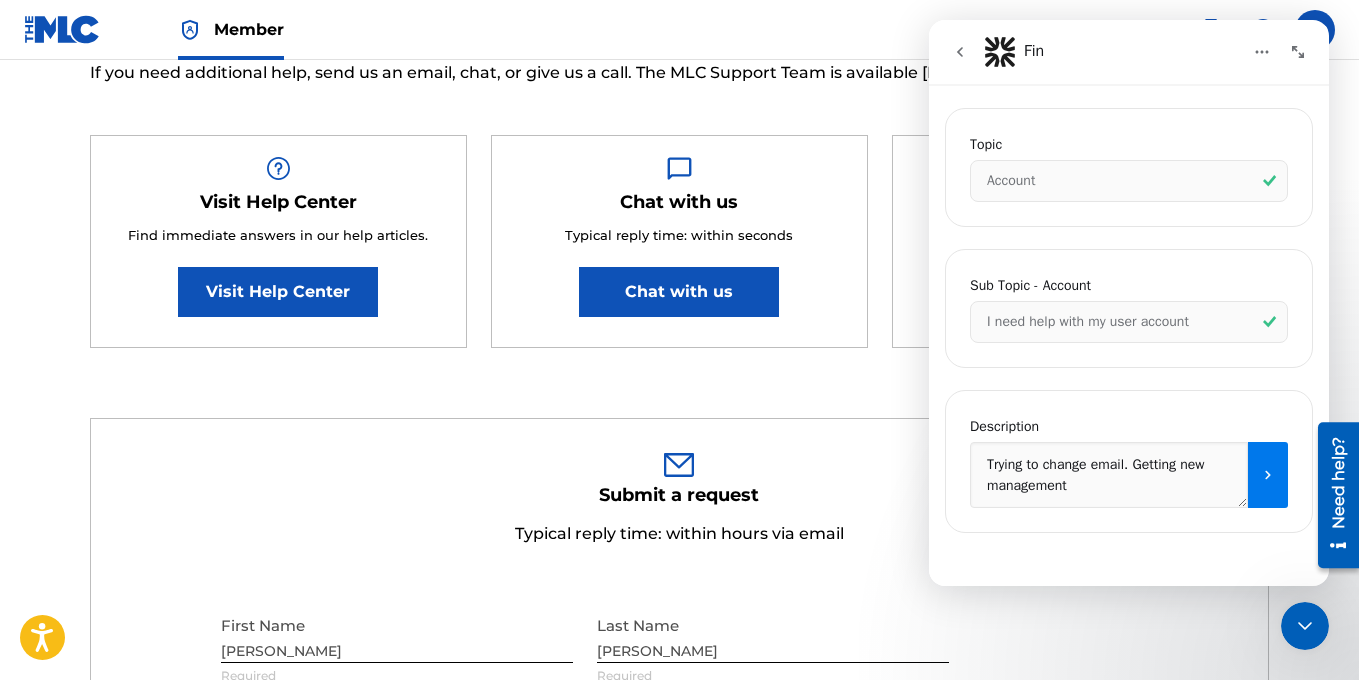 click at bounding box center (1268, 475) 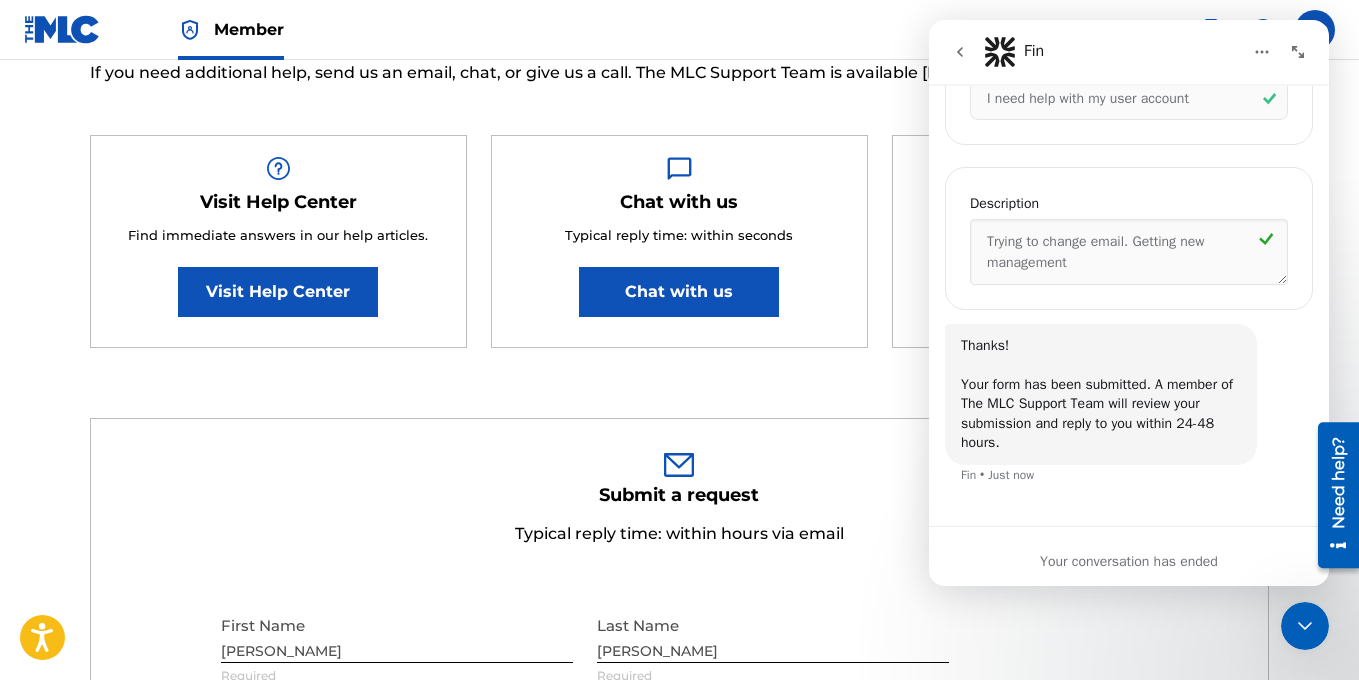 scroll, scrollTop: 1275, scrollLeft: 0, axis: vertical 